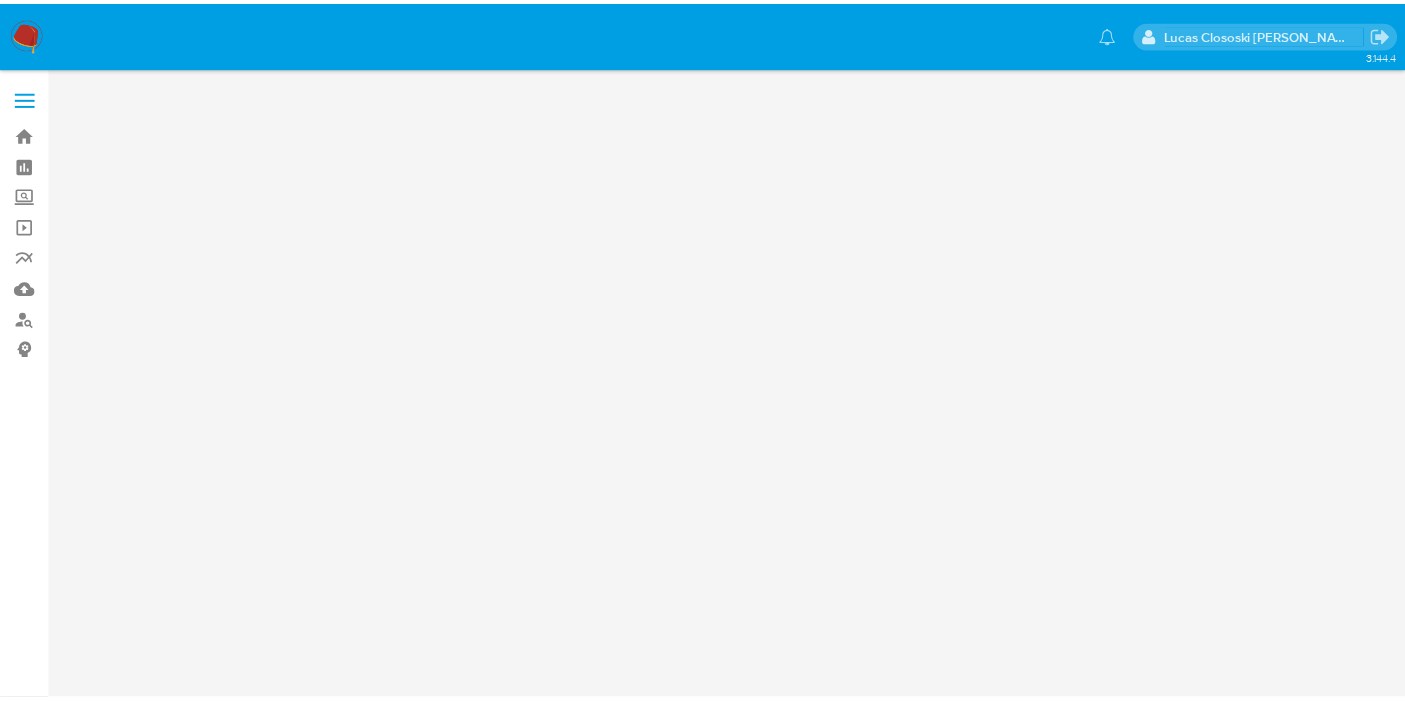 scroll, scrollTop: 0, scrollLeft: 0, axis: both 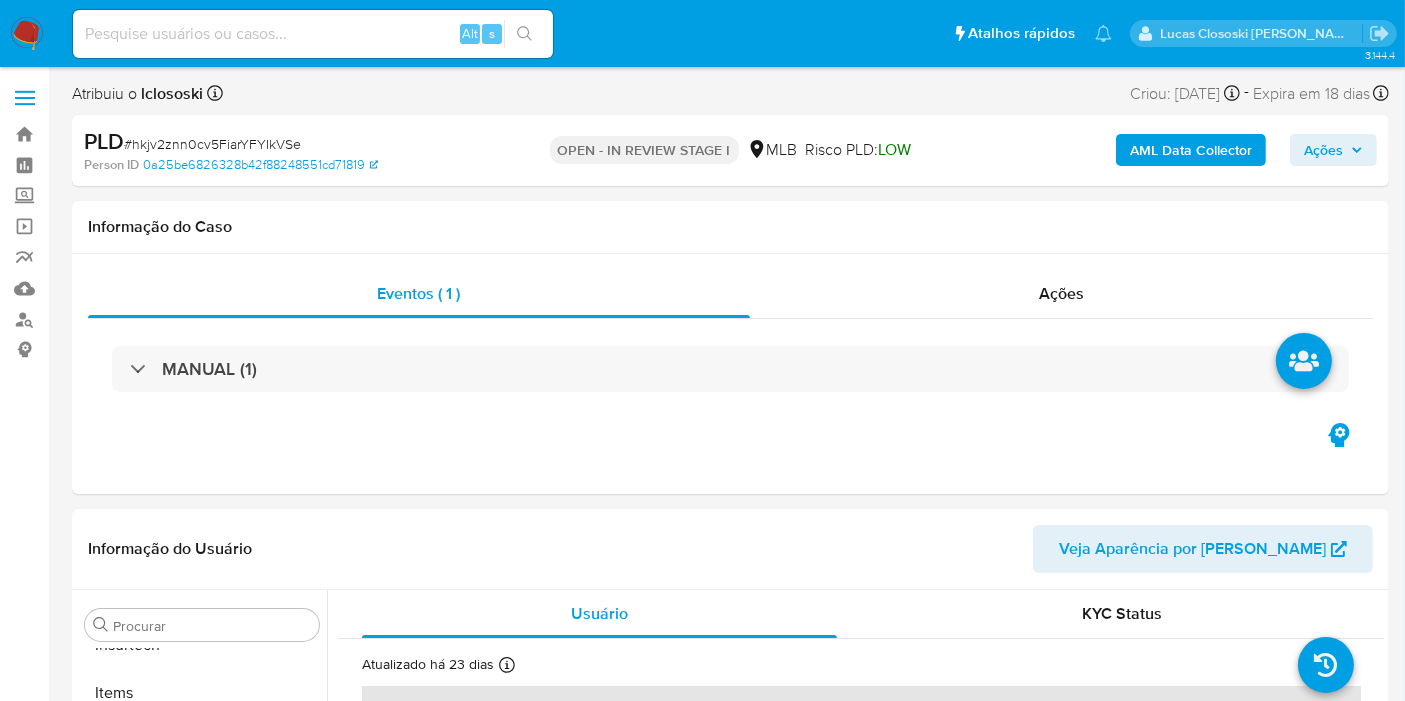 select on "10" 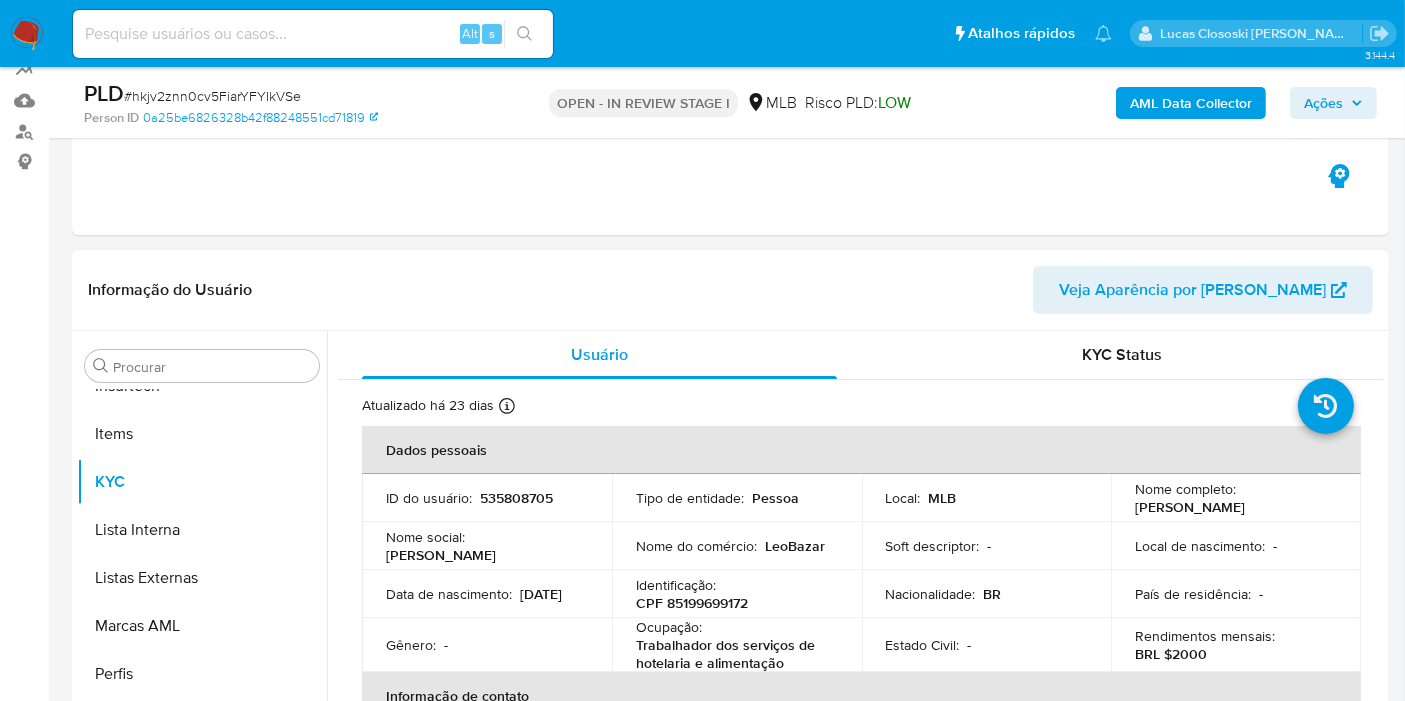scroll, scrollTop: 333, scrollLeft: 0, axis: vertical 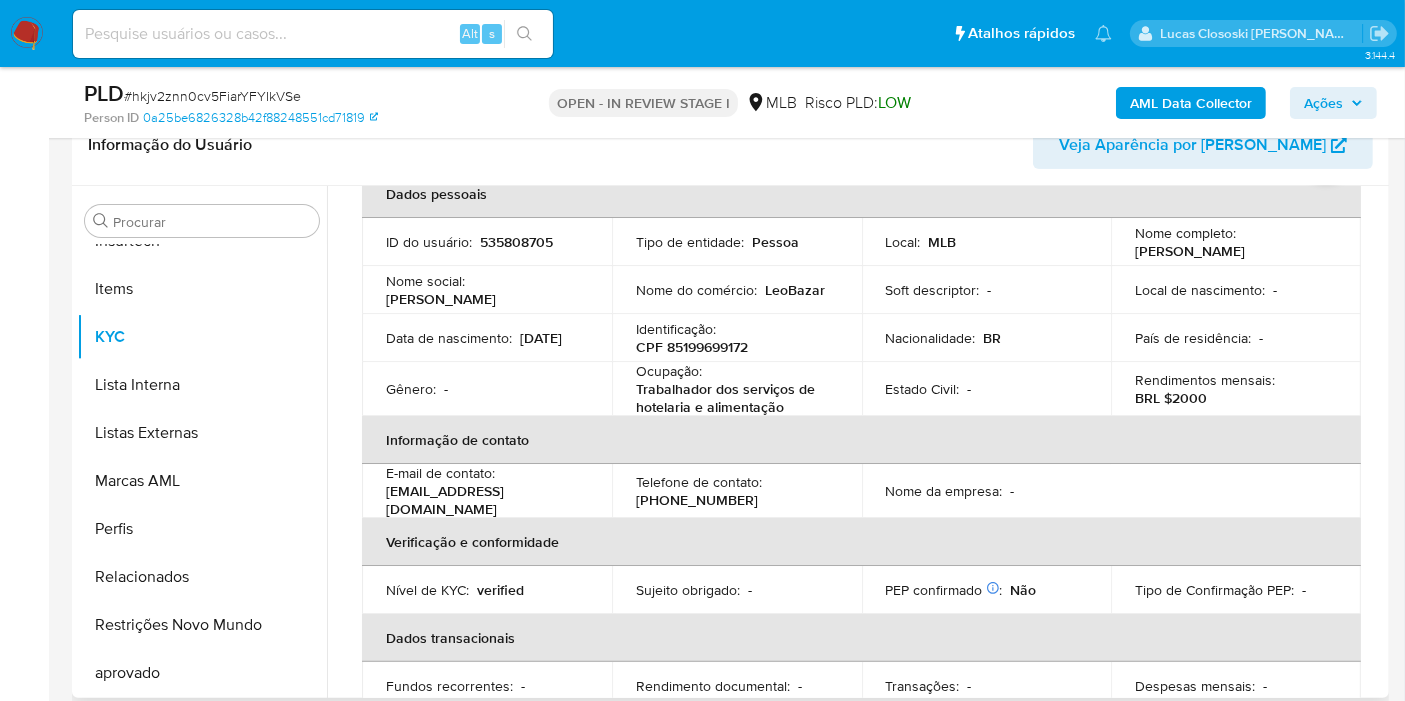 click on "CPF 85199699172" at bounding box center [692, 347] 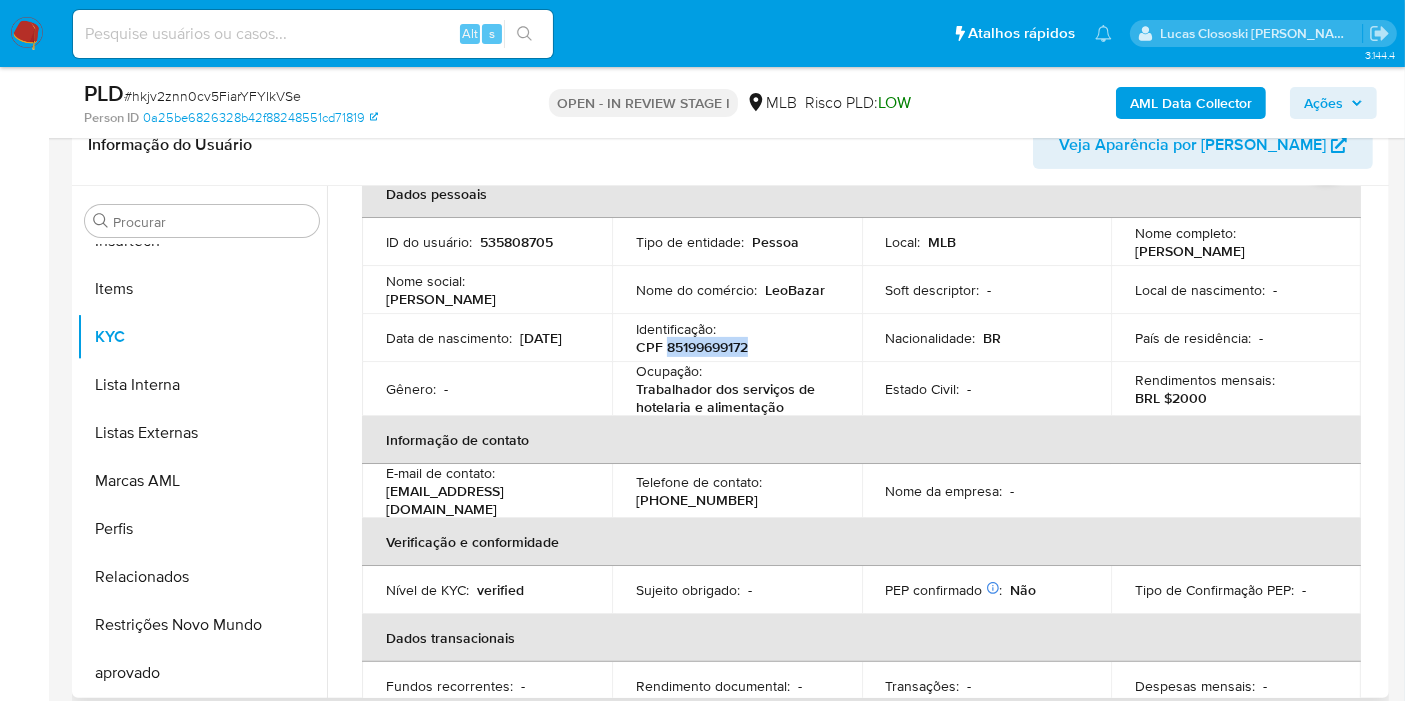 click on "CPF 85199699172" at bounding box center [692, 347] 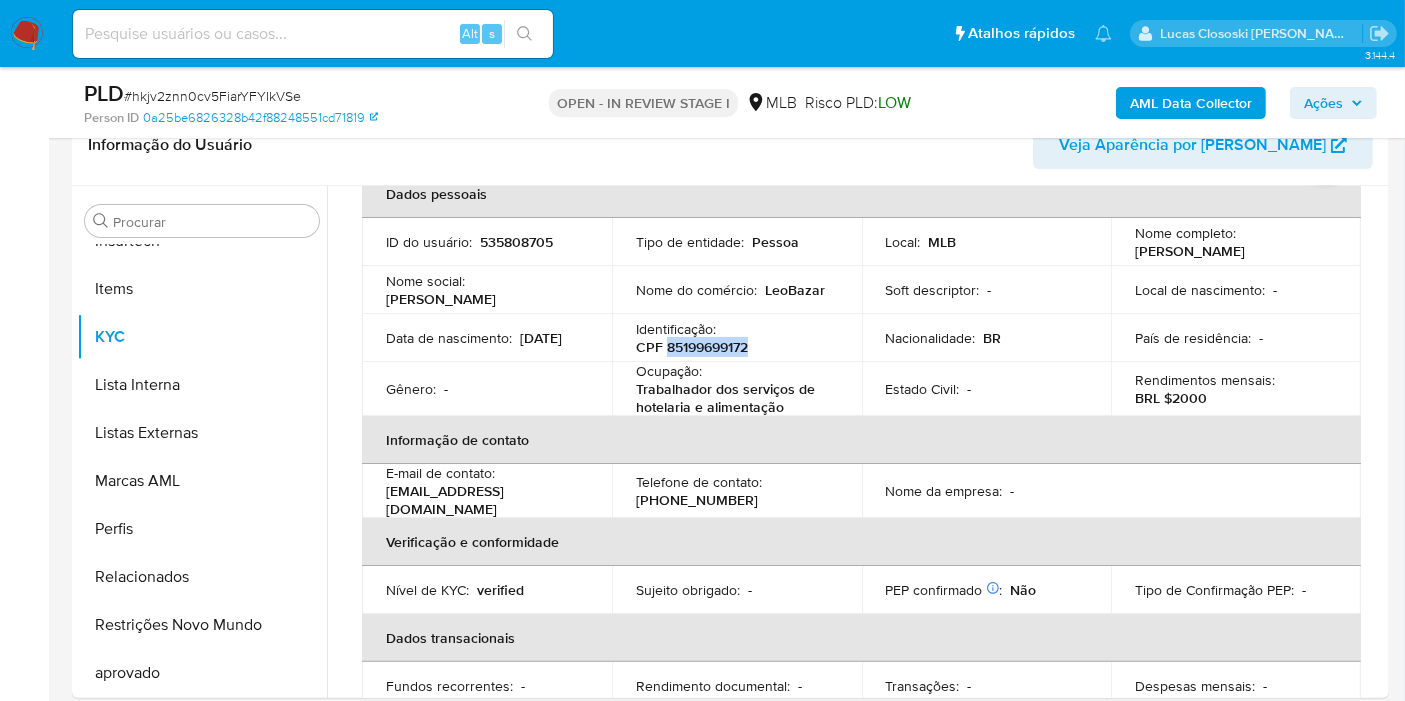 copy on "85199699172" 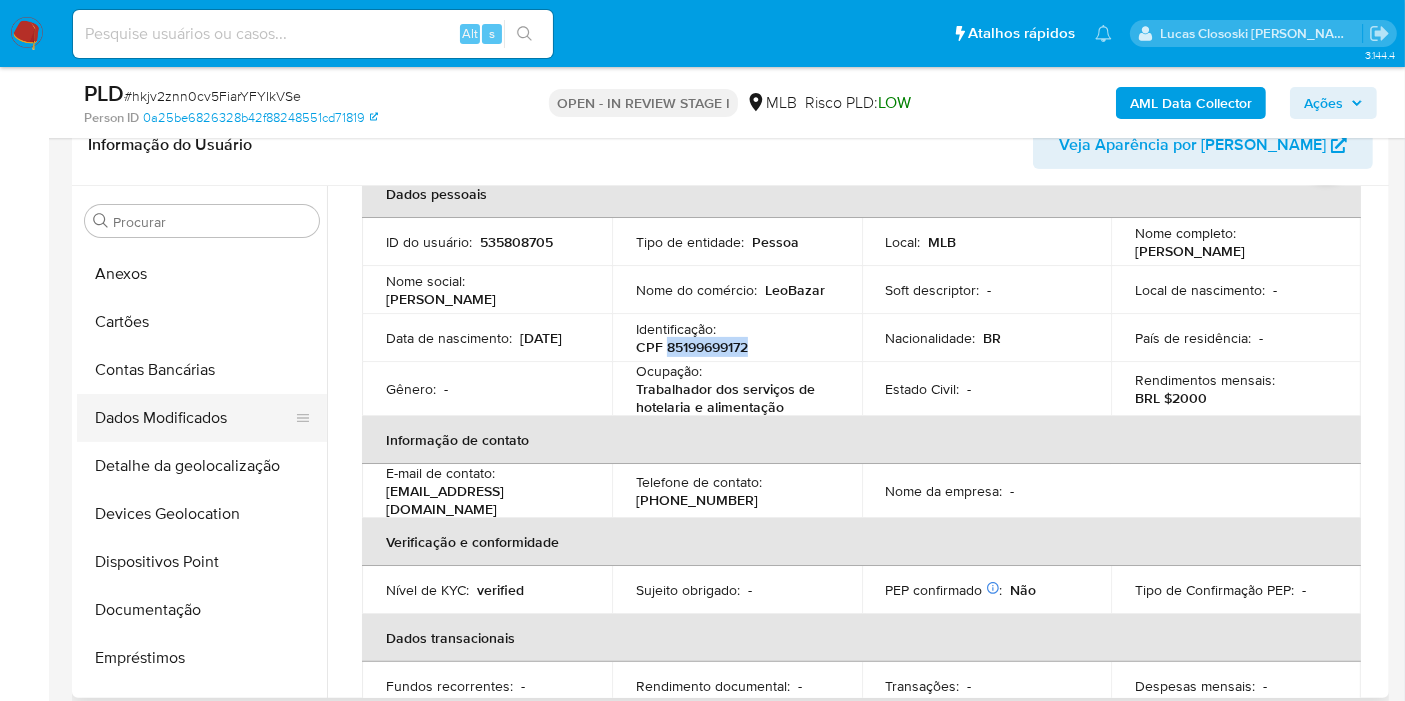 scroll, scrollTop: 3, scrollLeft: 0, axis: vertical 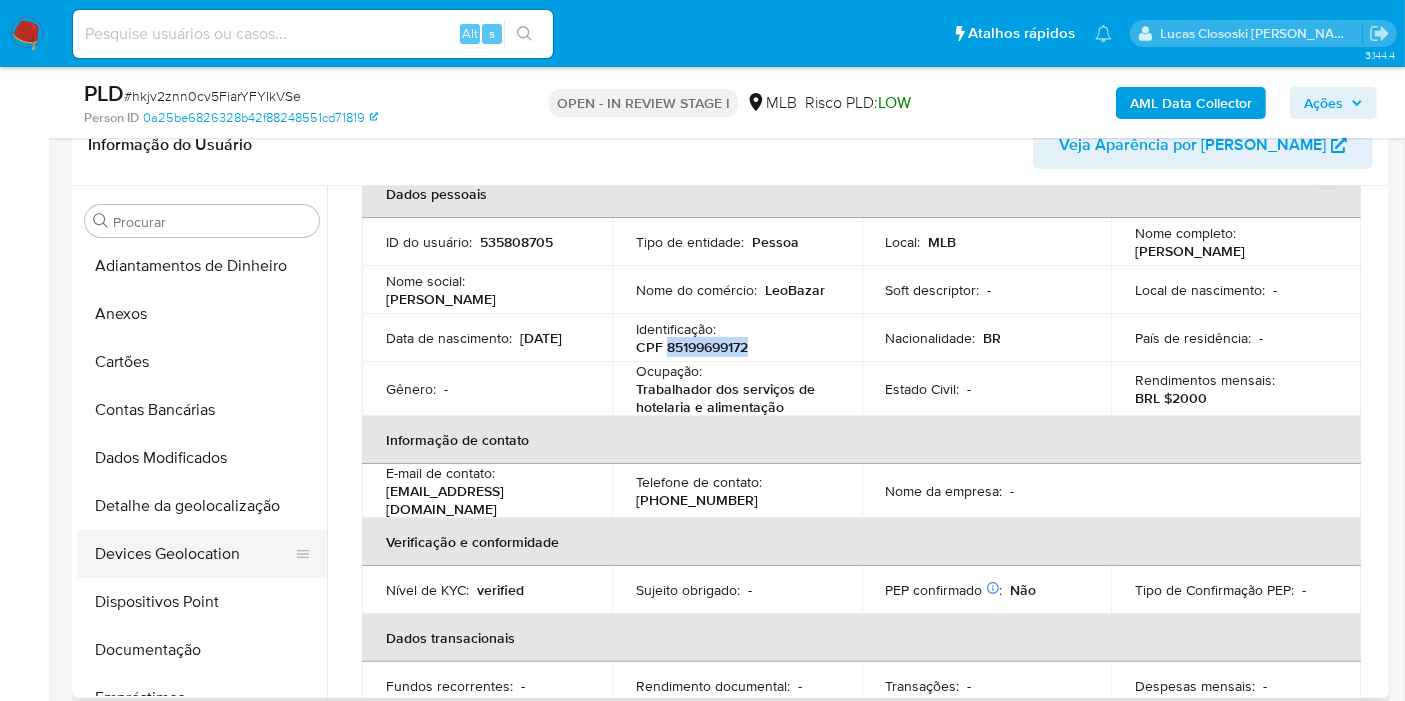 click on "Devices Geolocation" at bounding box center [194, 554] 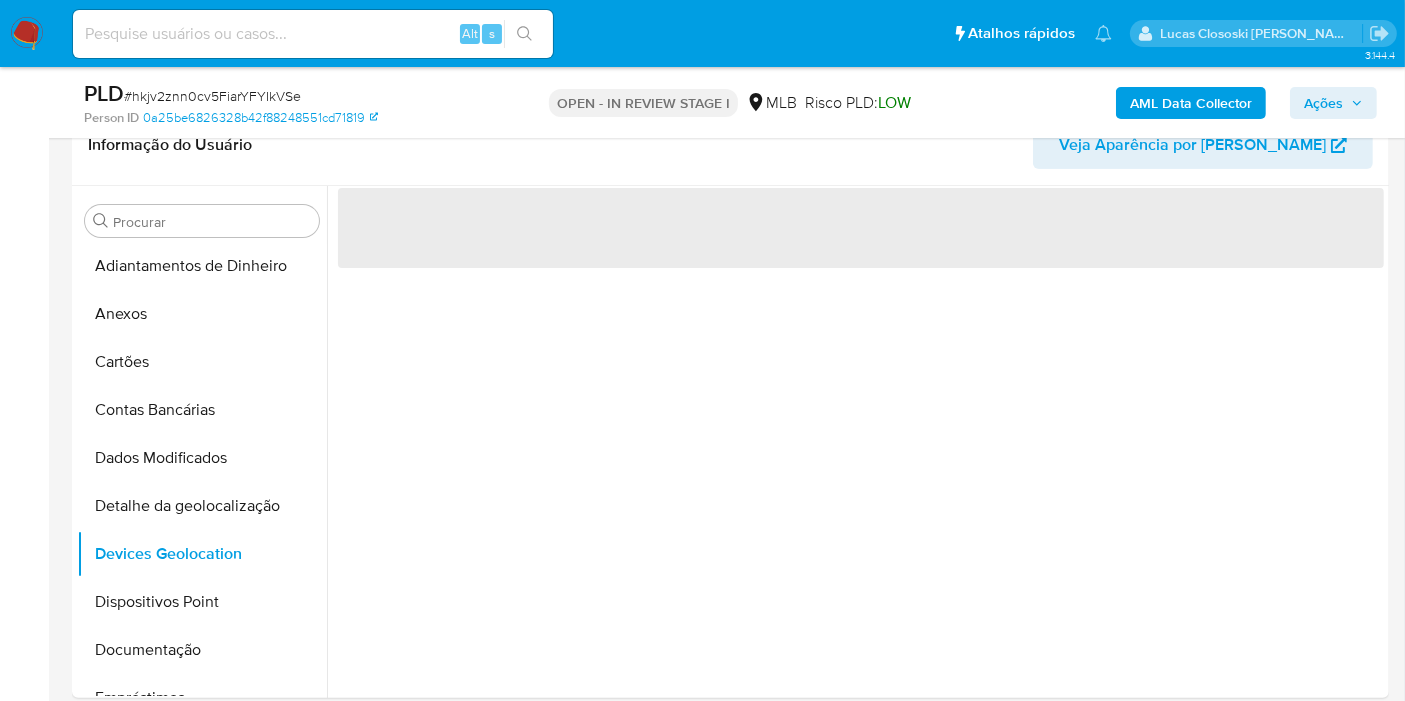 scroll, scrollTop: 0, scrollLeft: 0, axis: both 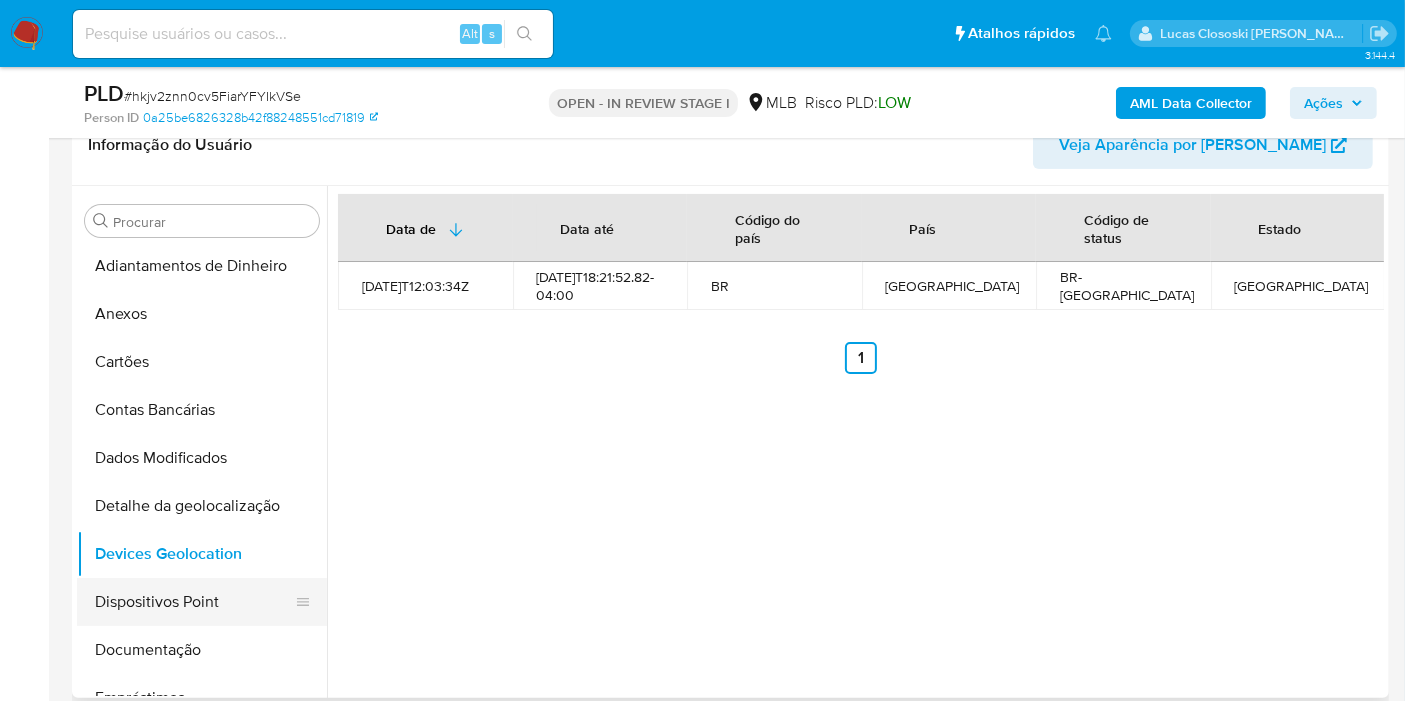 click on "Dispositivos Point" at bounding box center [194, 602] 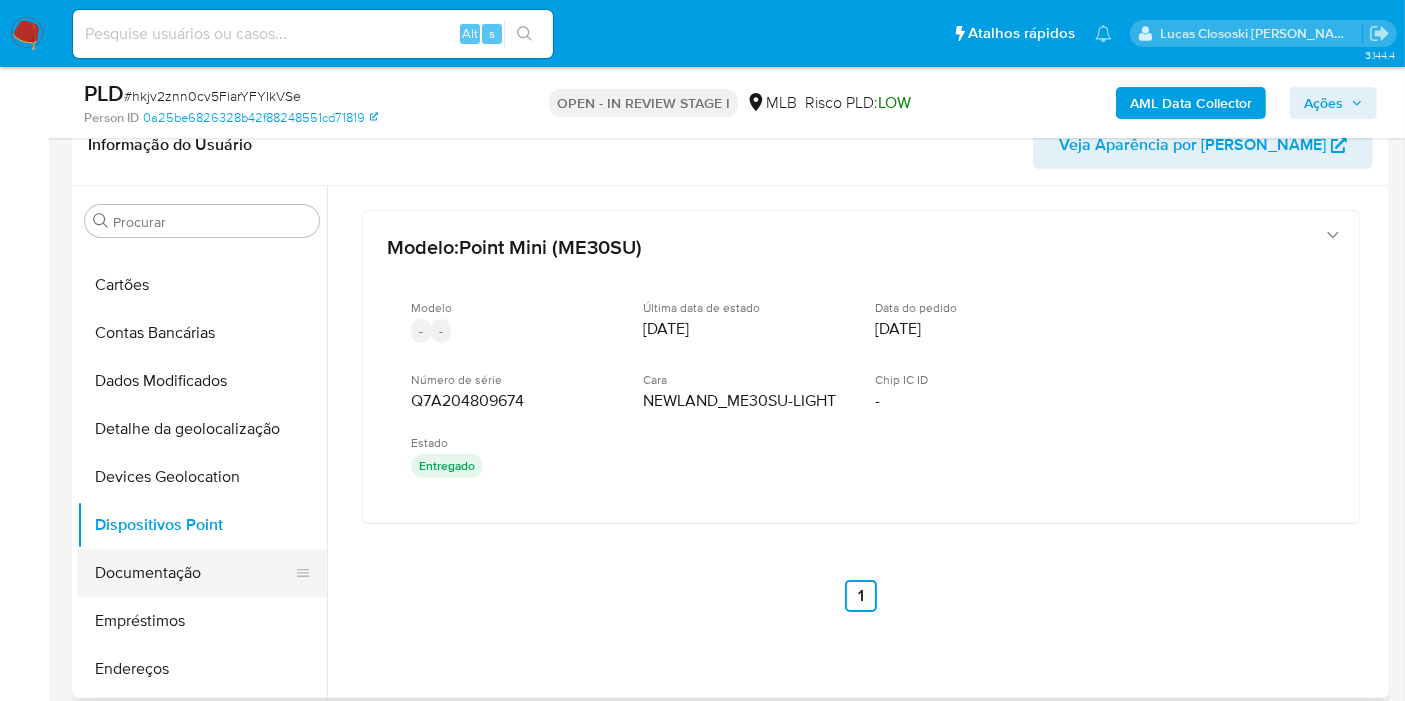 scroll, scrollTop: 114, scrollLeft: 0, axis: vertical 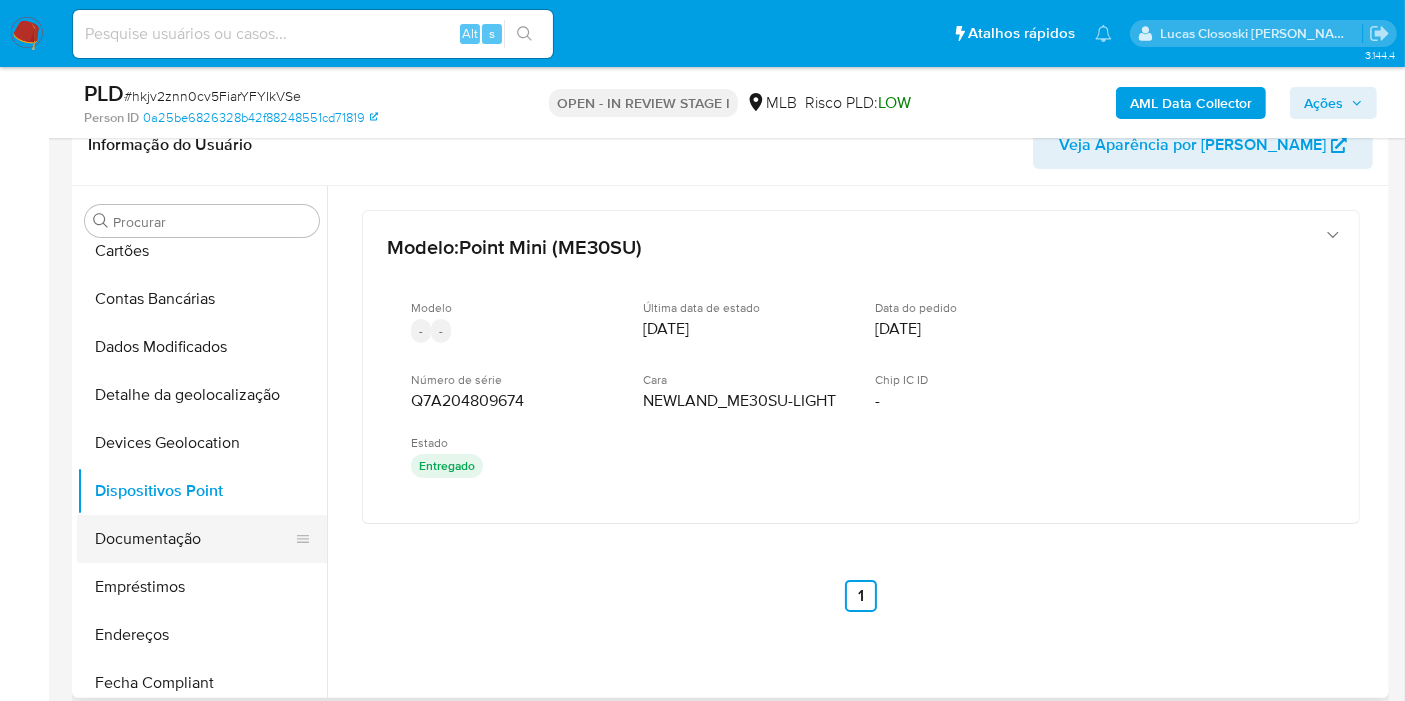 click on "Documentação" at bounding box center (194, 539) 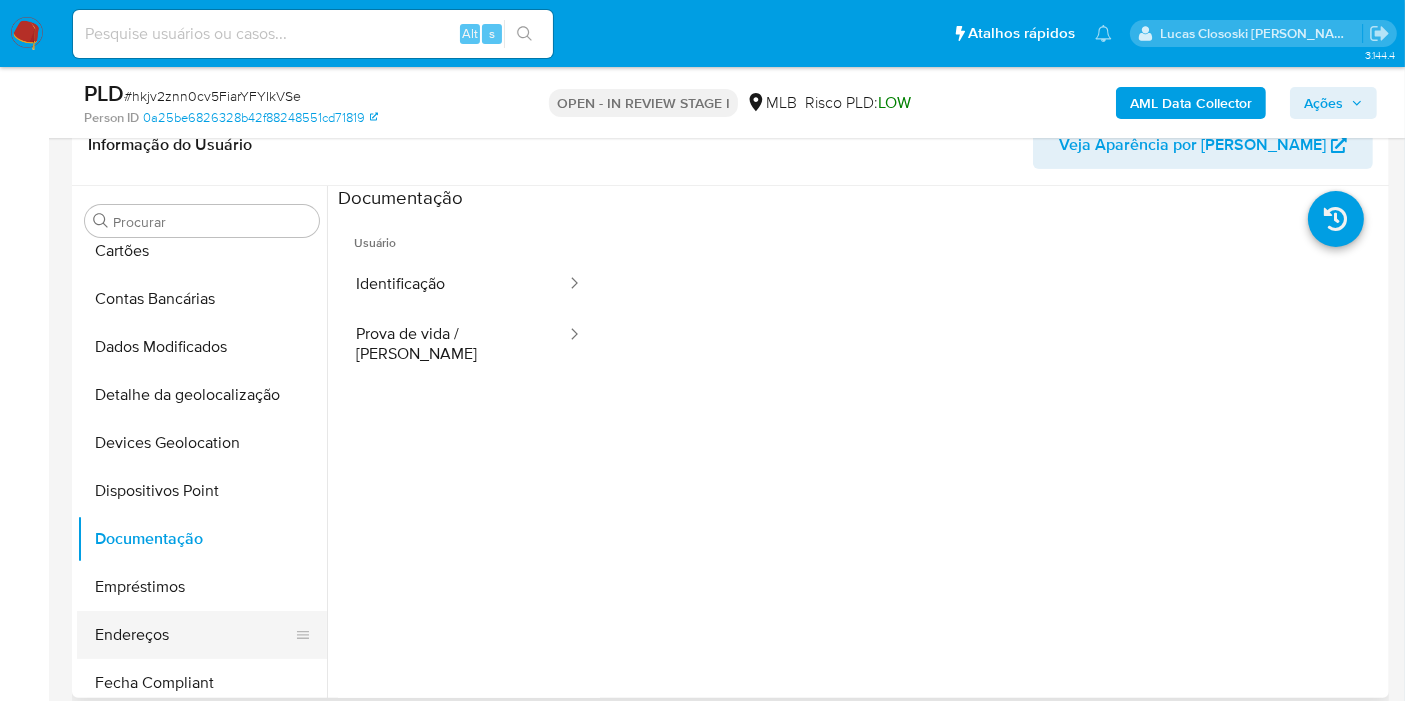 click on "Endereços" at bounding box center (194, 635) 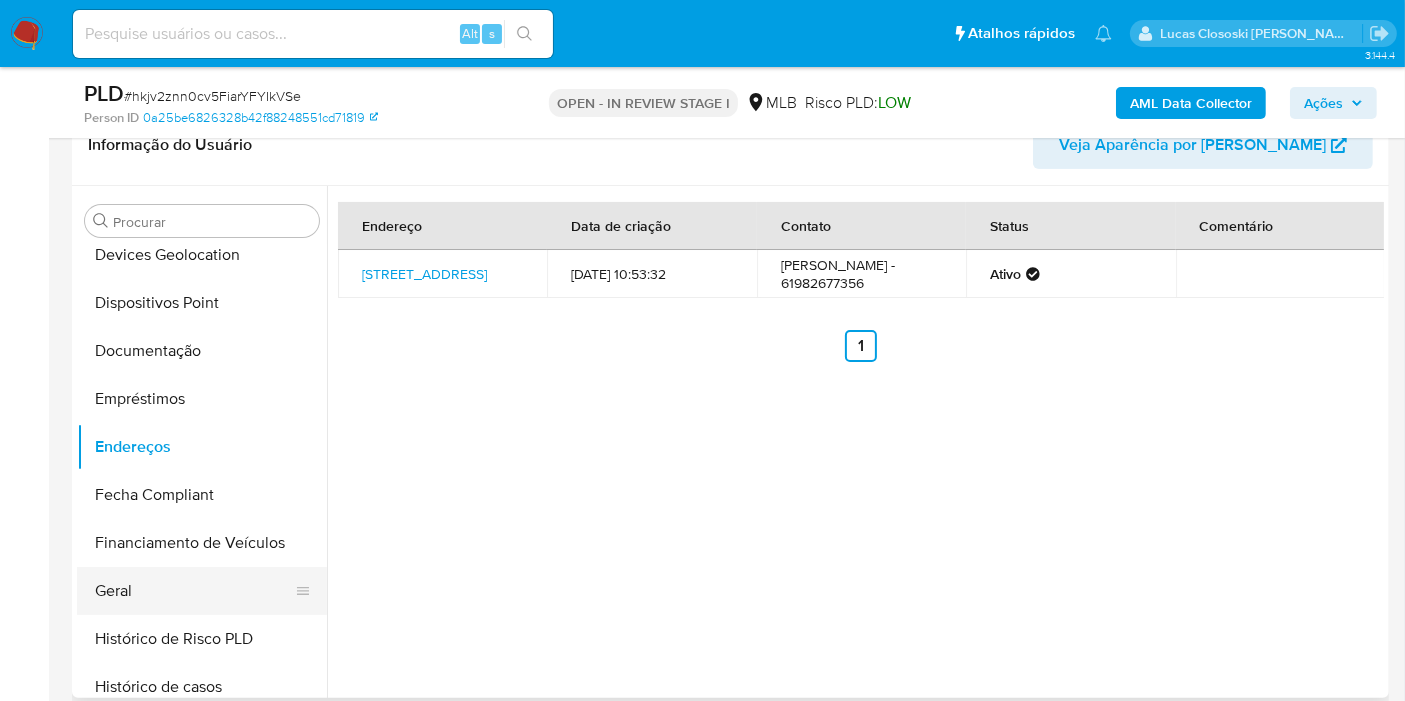 scroll, scrollTop: 337, scrollLeft: 0, axis: vertical 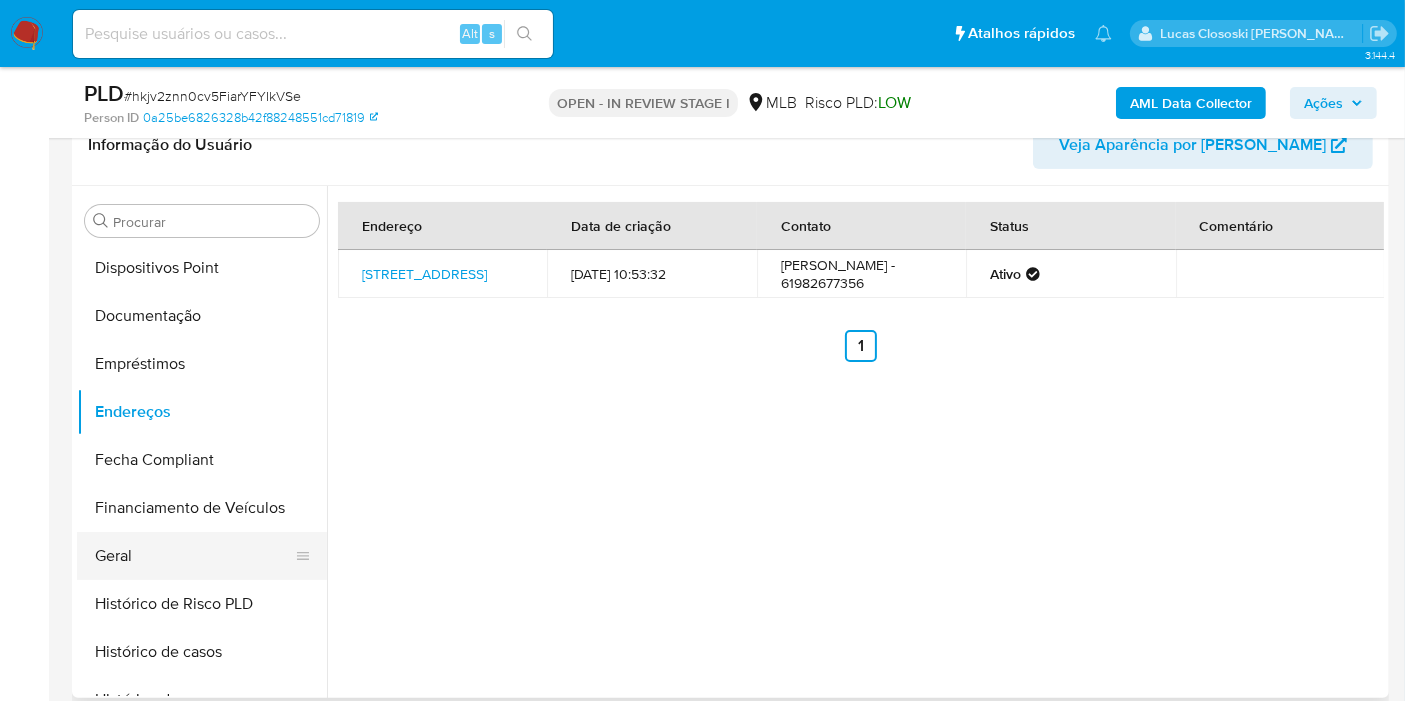 click on "Geral" at bounding box center (194, 556) 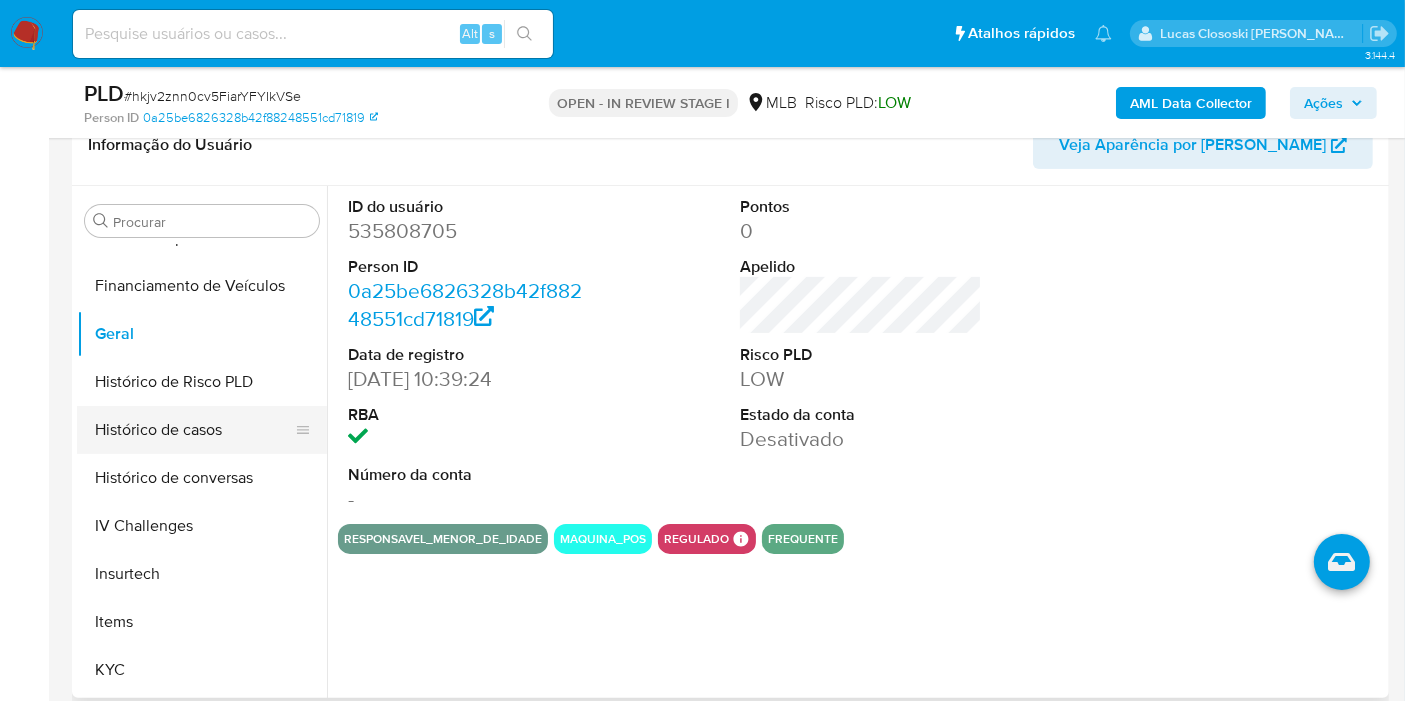 click on "Histórico de casos" at bounding box center (194, 430) 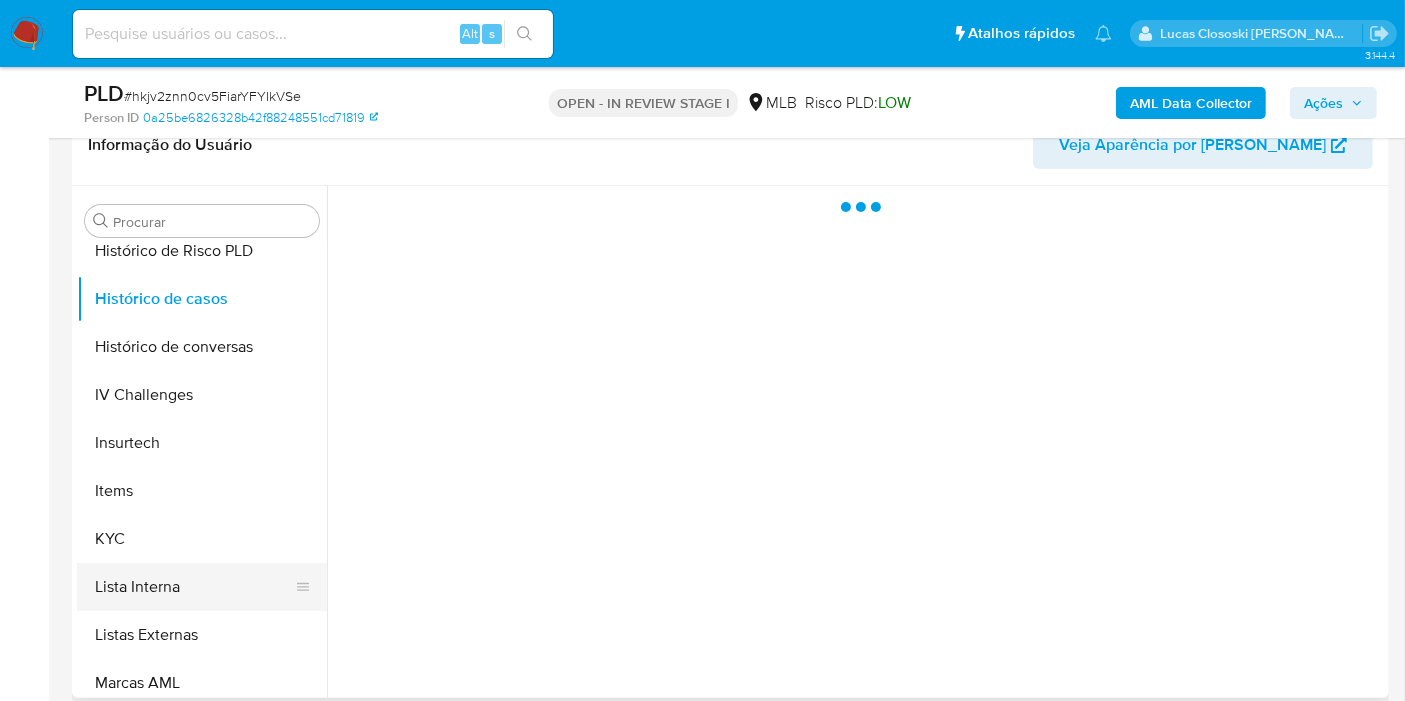 scroll, scrollTop: 781, scrollLeft: 0, axis: vertical 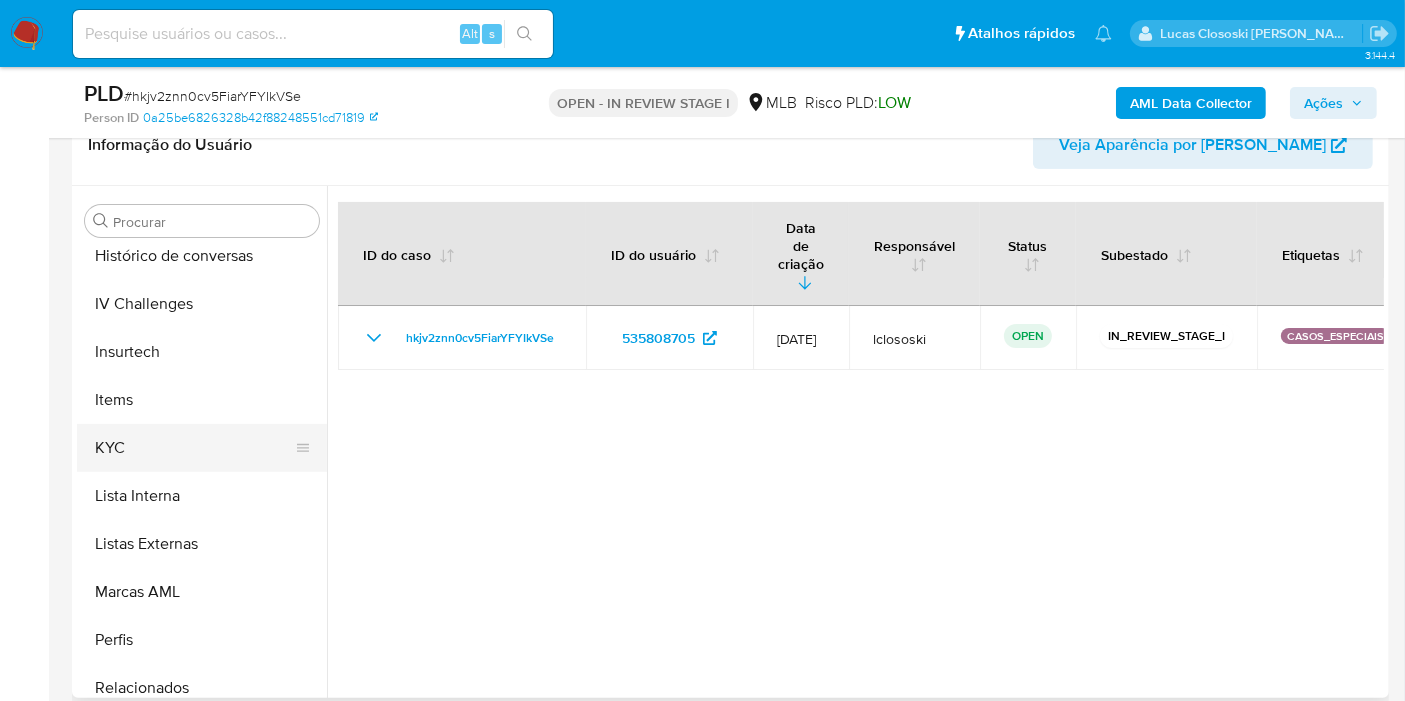 click on "KYC" at bounding box center [194, 448] 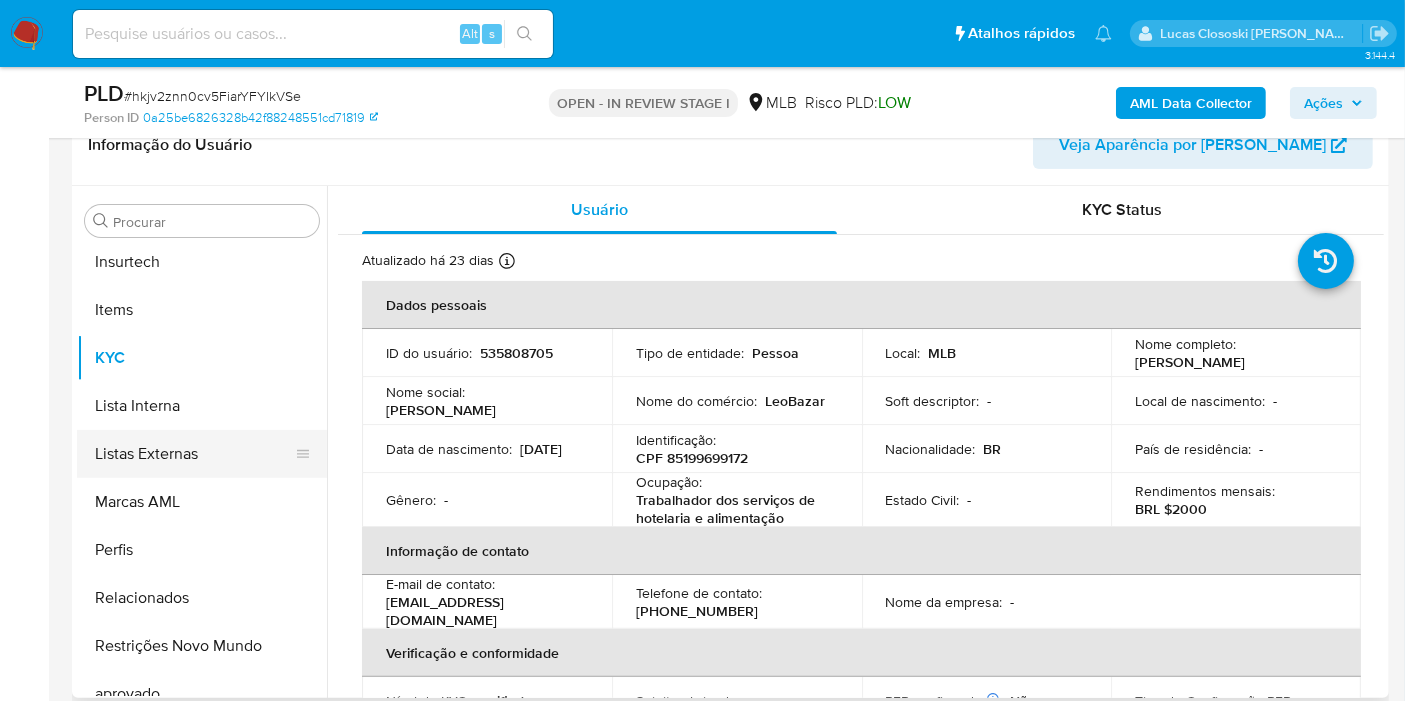 scroll, scrollTop: 892, scrollLeft: 0, axis: vertical 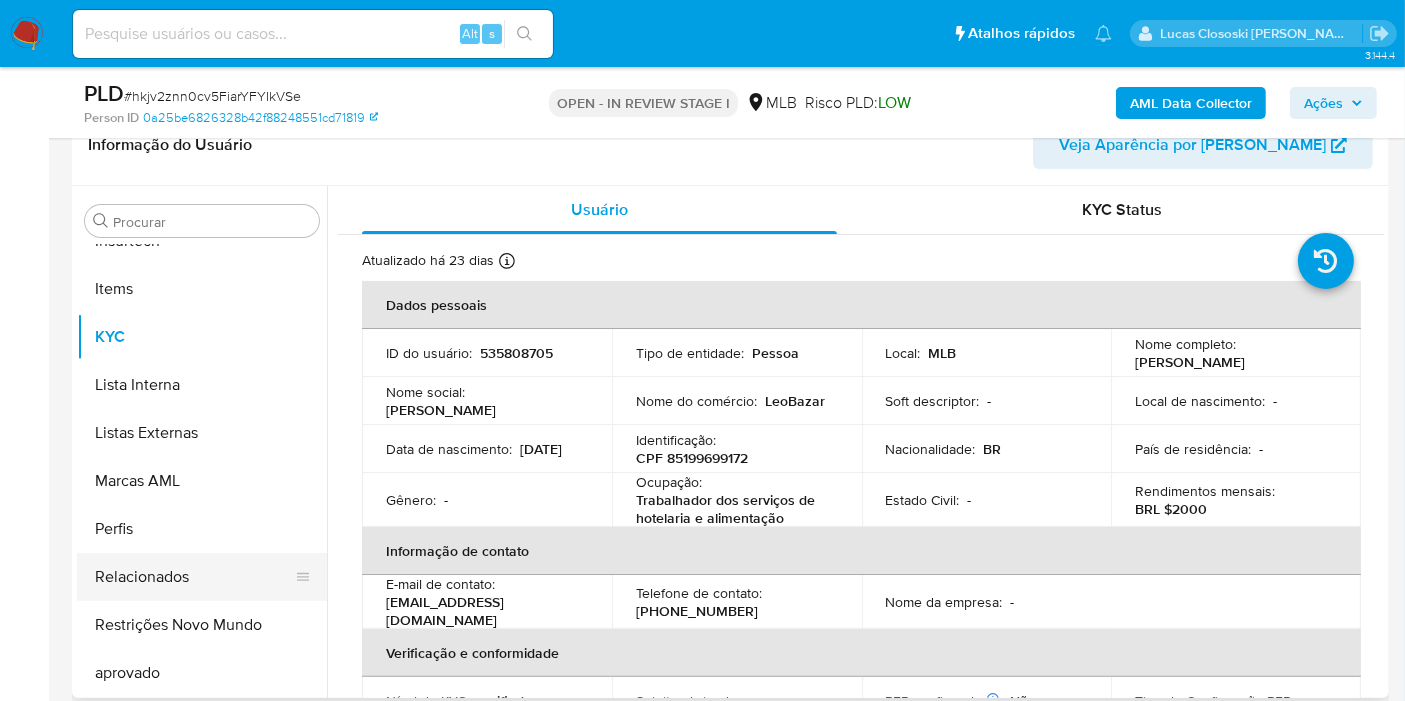 click on "Relacionados" at bounding box center [194, 577] 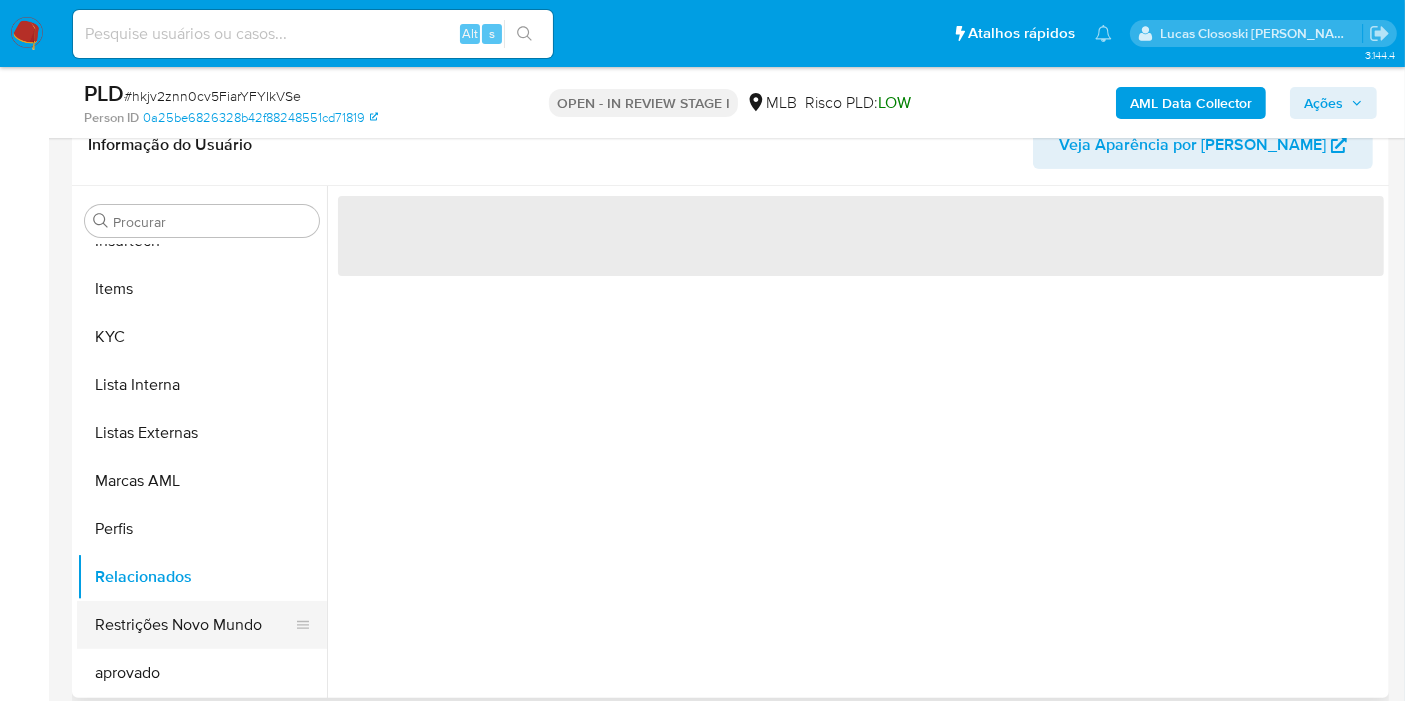 click on "Restrições Novo Mundo" at bounding box center (194, 625) 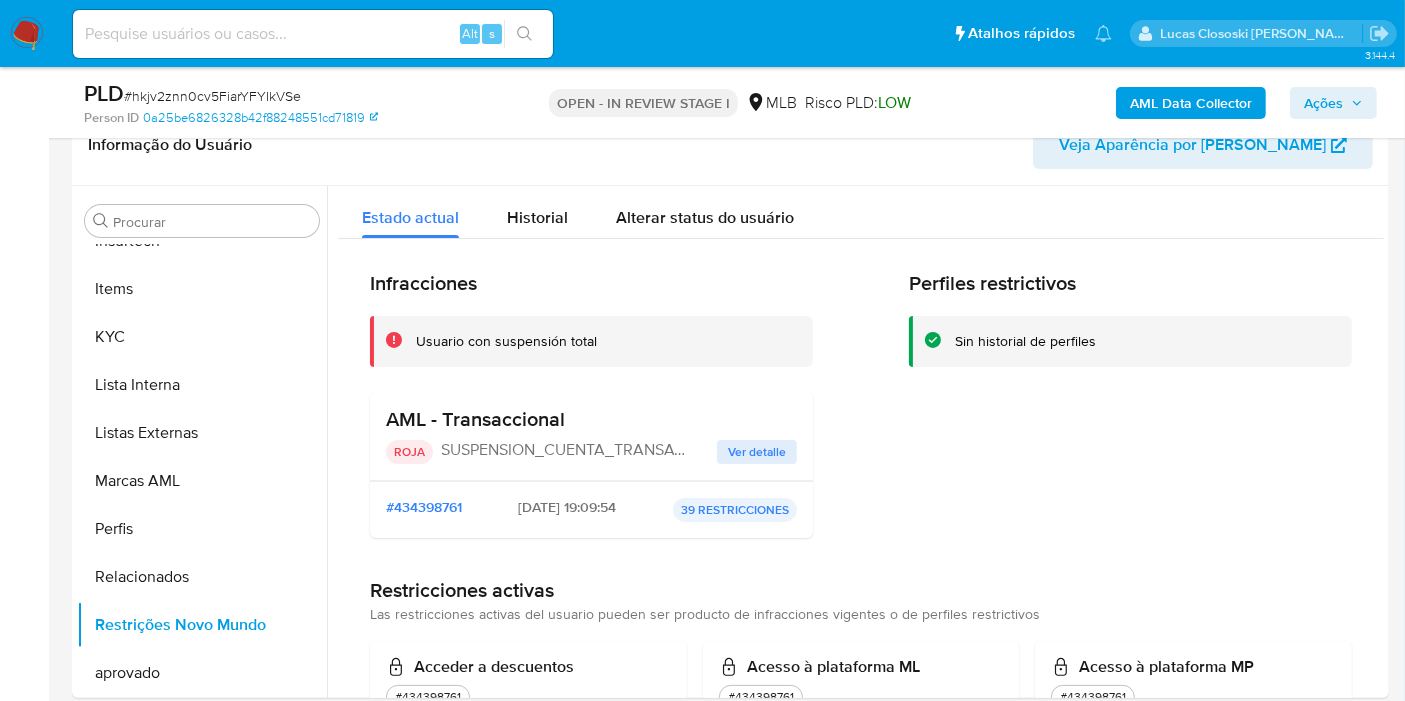 click on "# hkjv2znn0cv5FiarYFYIkVSe" at bounding box center [212, 96] 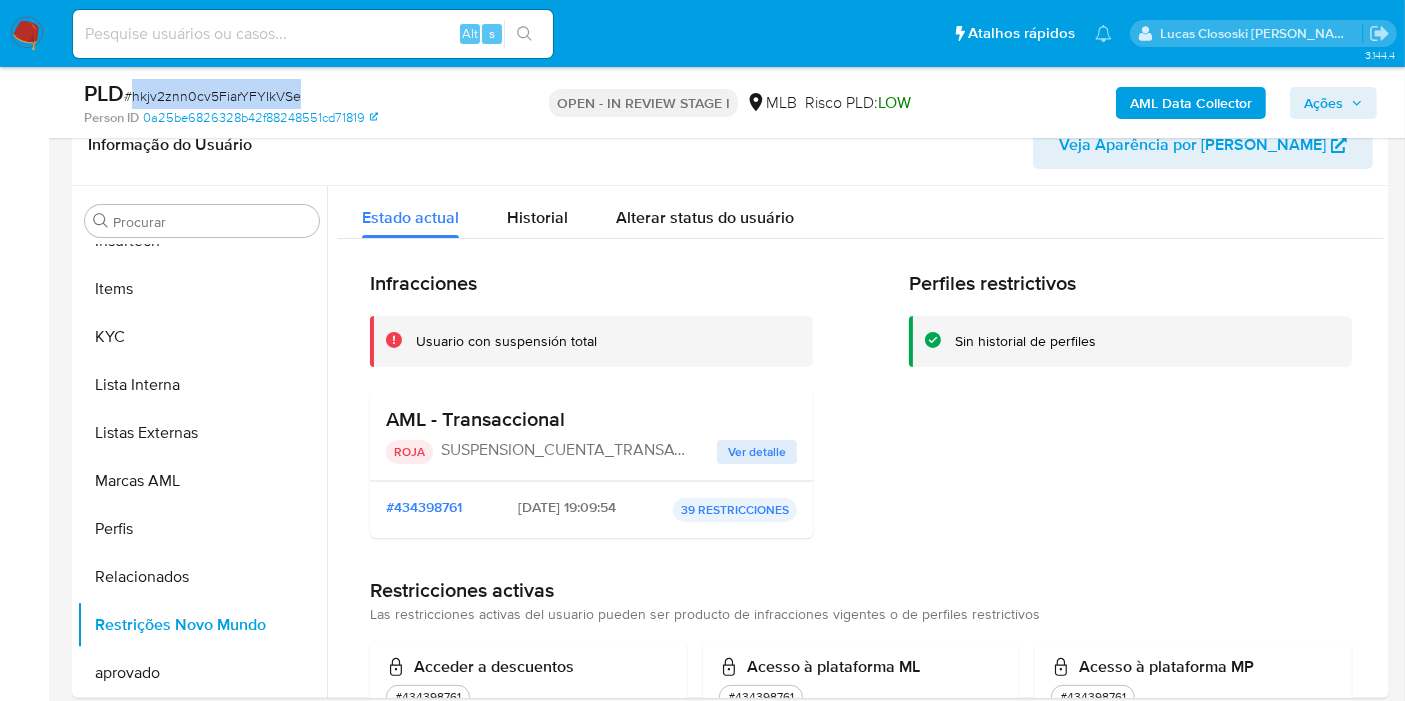 click on "# hkjv2znn0cv5FiarYFYIkVSe" at bounding box center (212, 96) 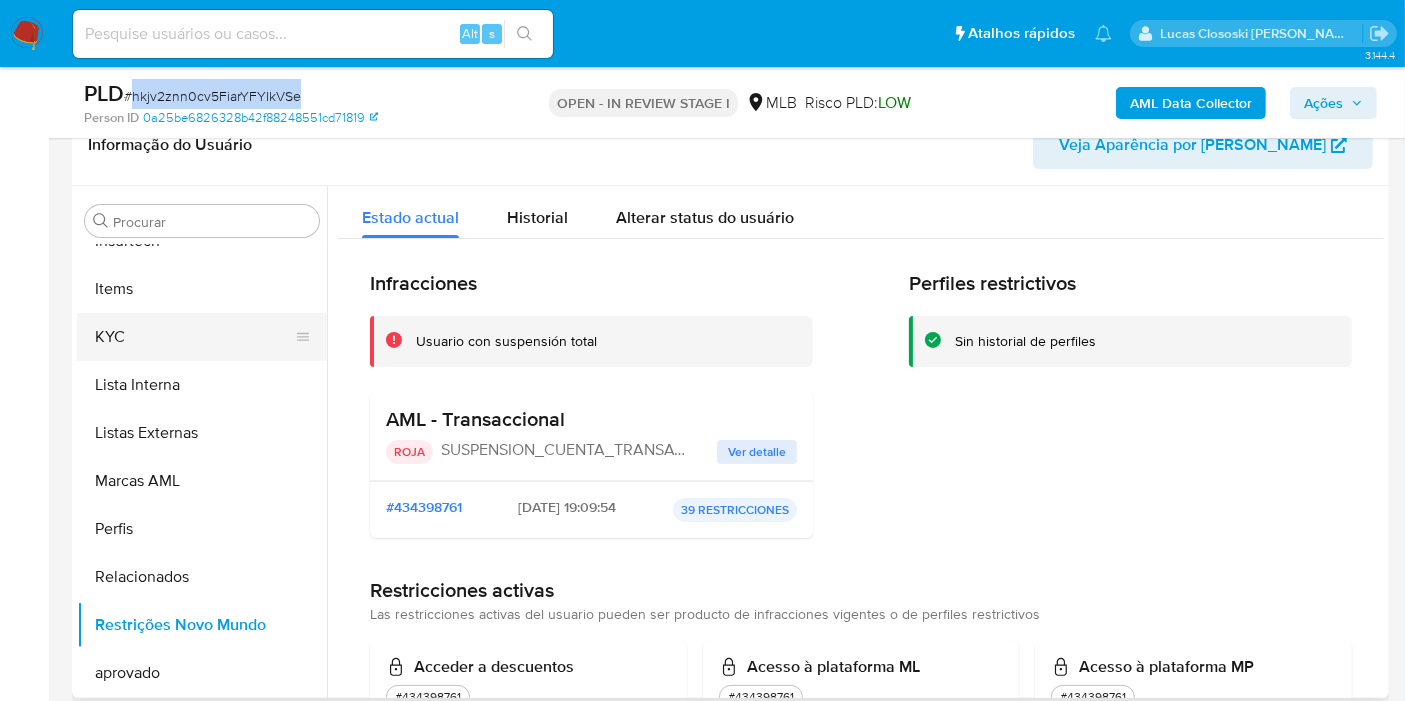 click on "KYC" at bounding box center [194, 337] 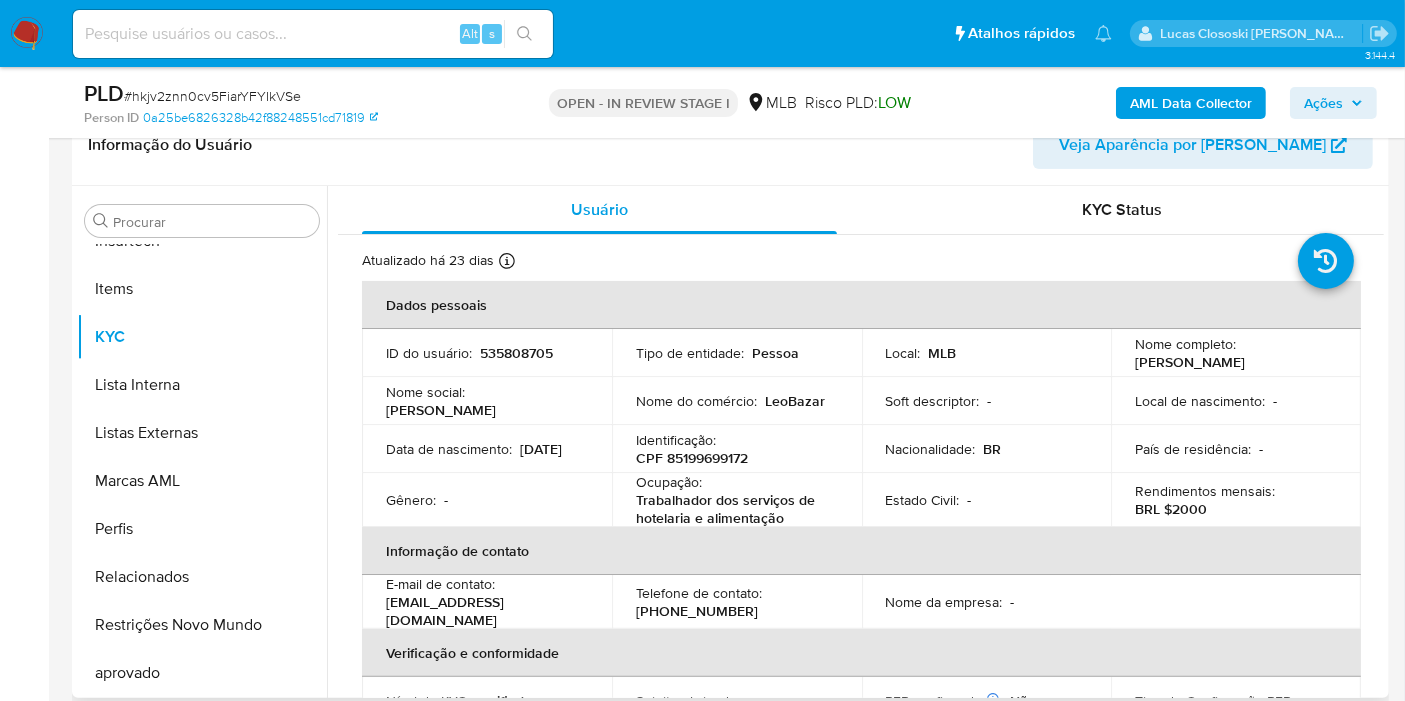 click on "CPF 85199699172" at bounding box center [692, 458] 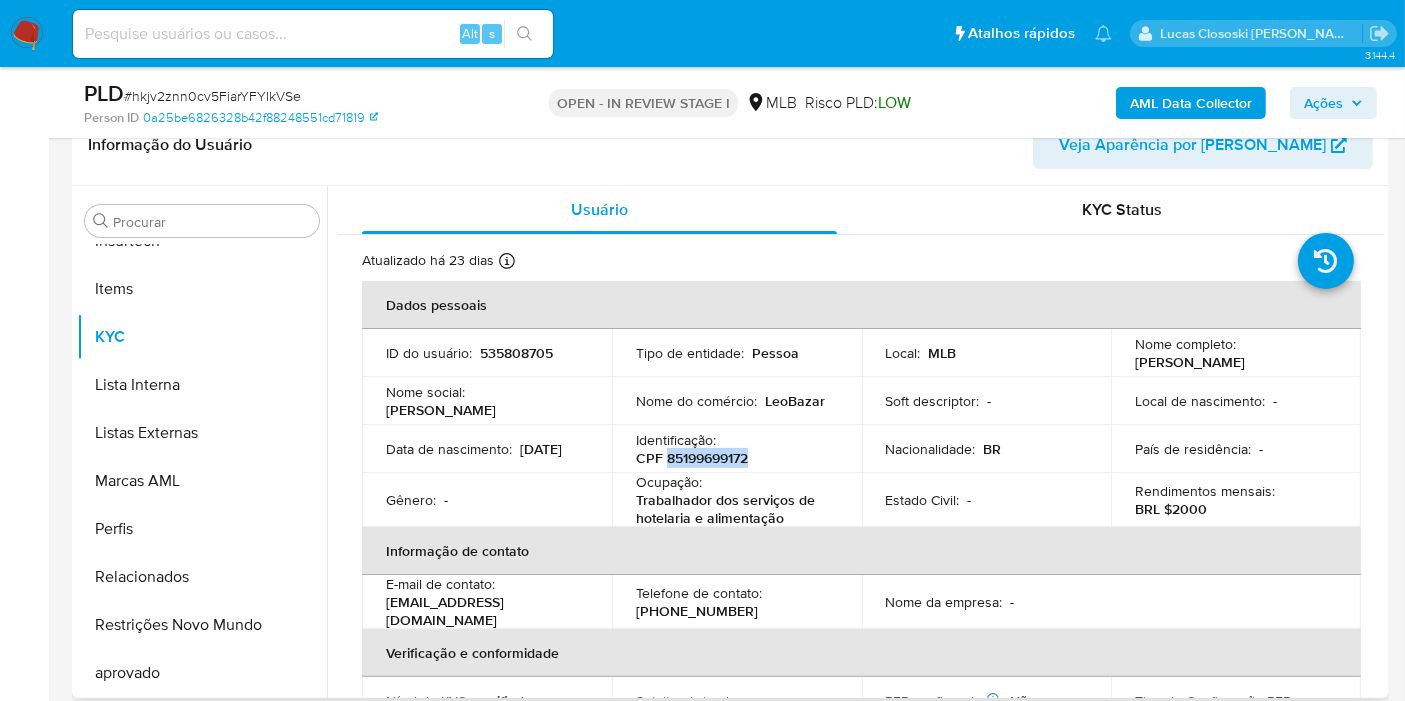 click on "CPF 85199699172" at bounding box center [692, 458] 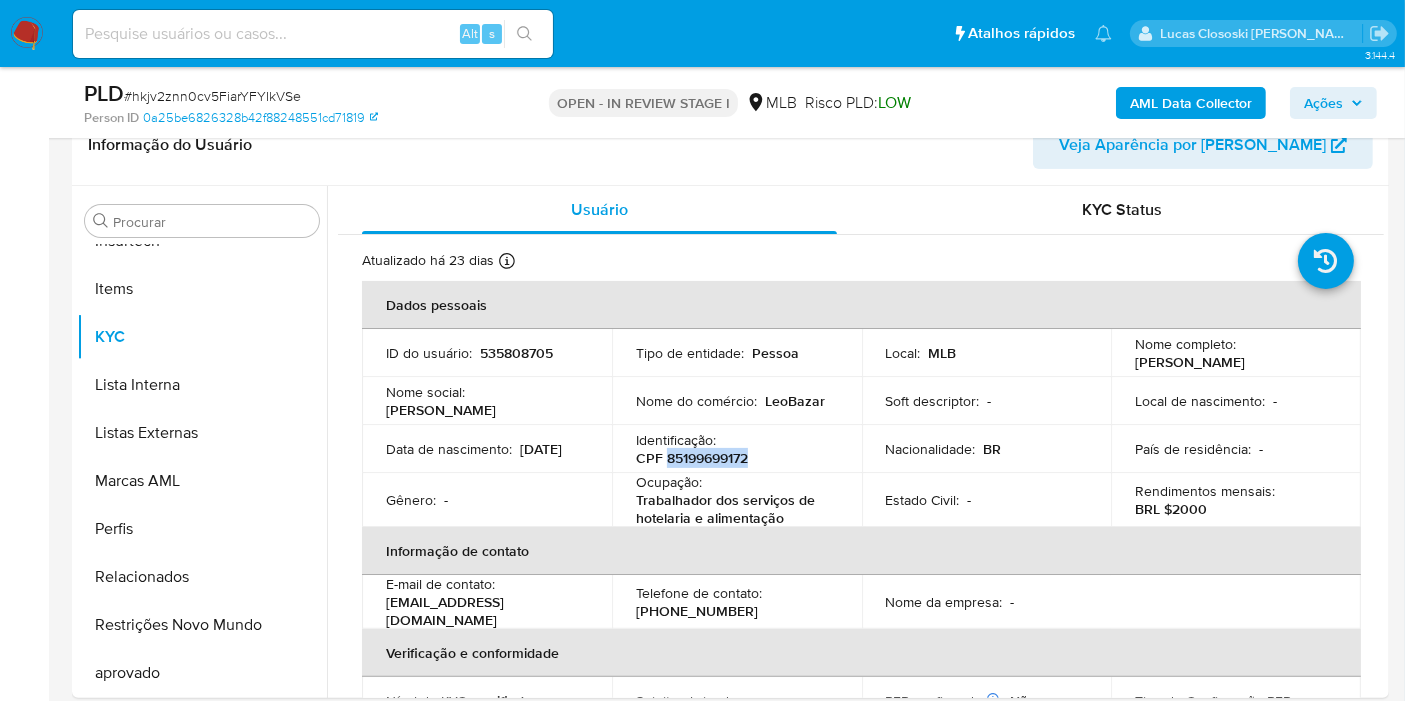 copy on "85199699172" 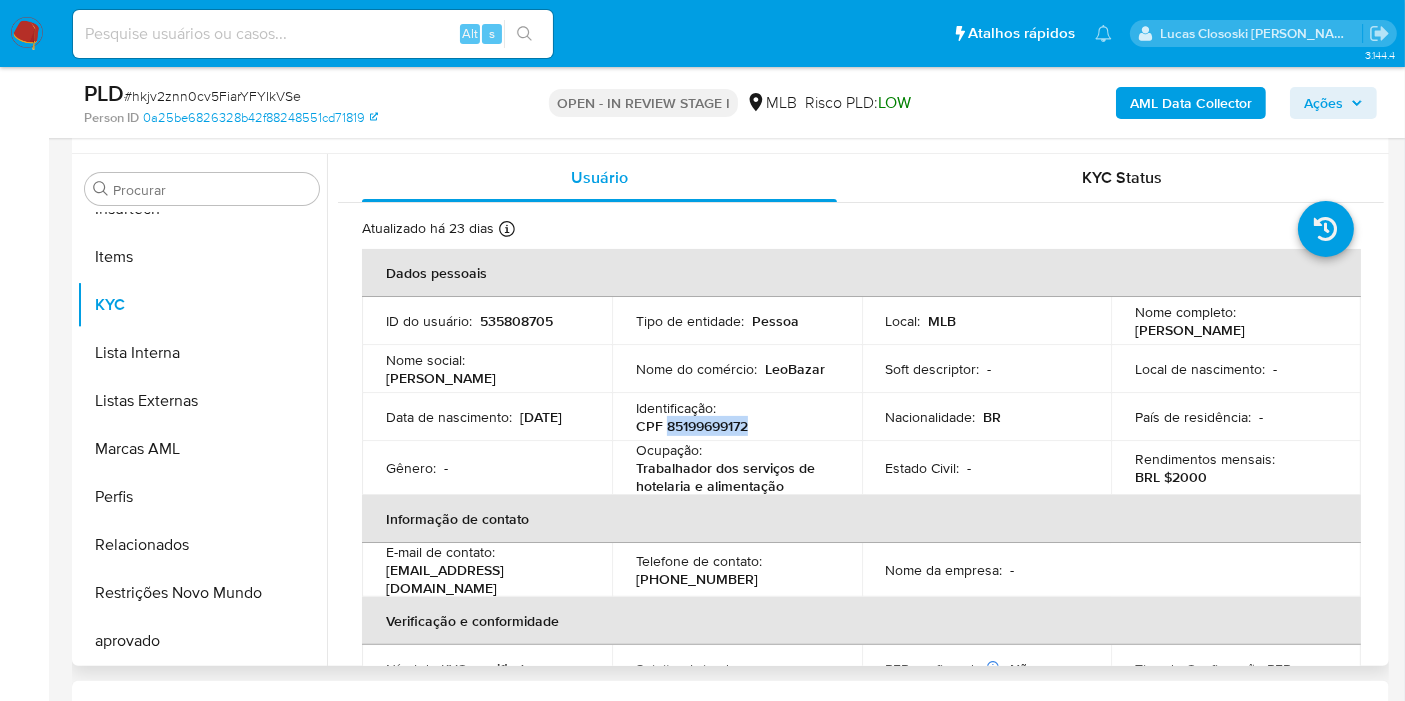 scroll, scrollTop: 333, scrollLeft: 0, axis: vertical 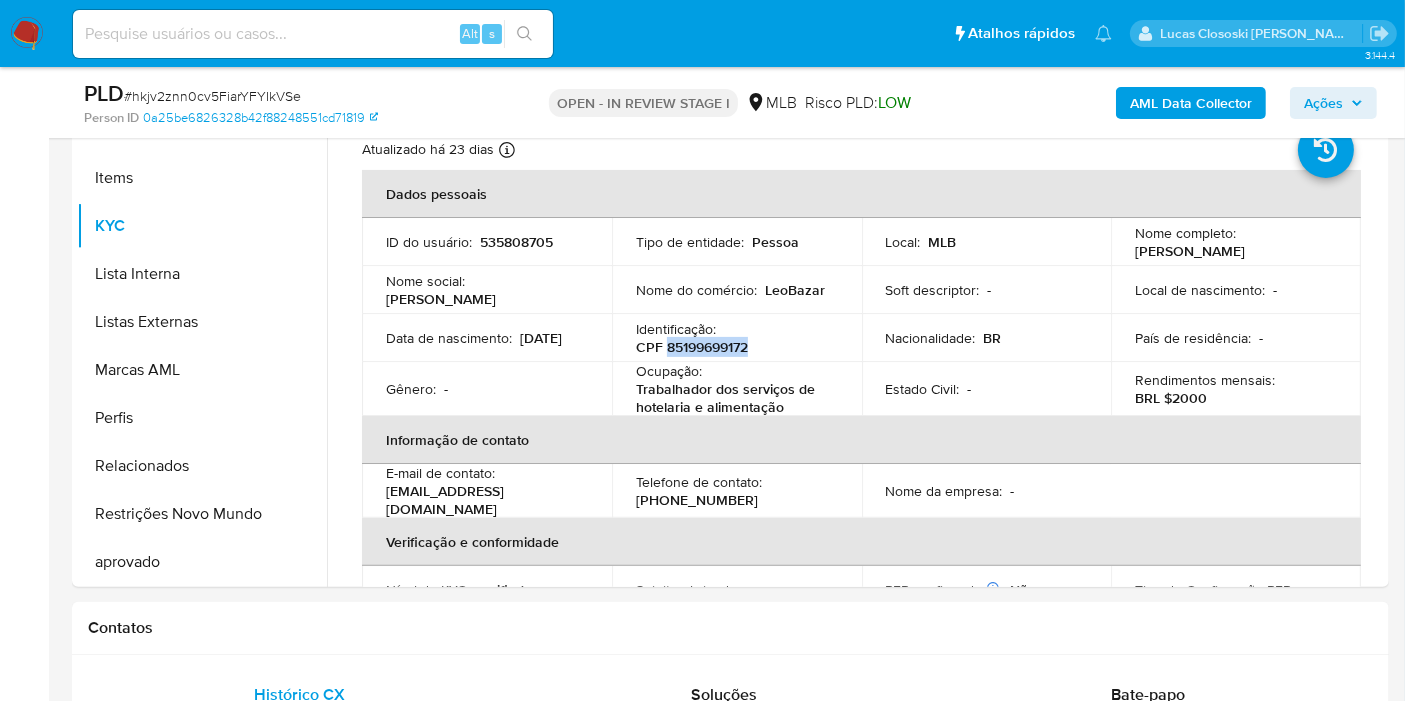 copy on "85199699172" 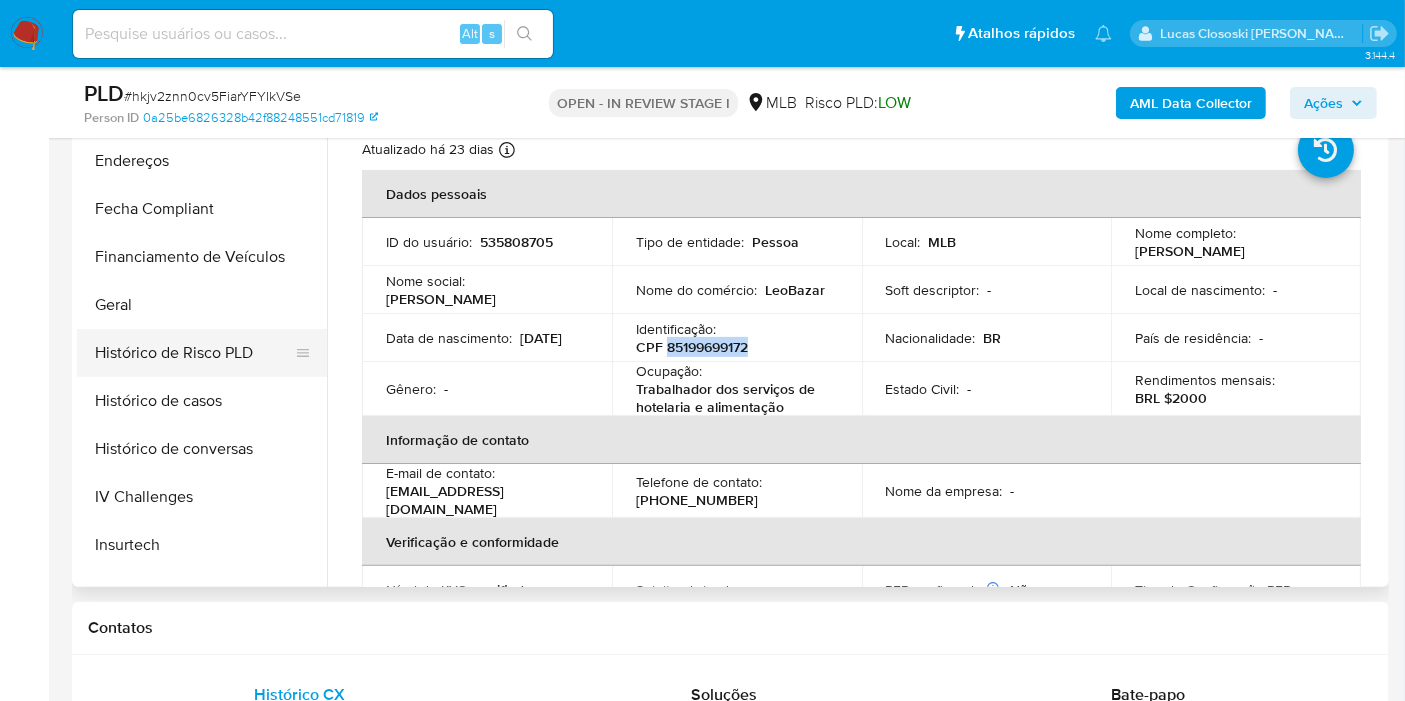 scroll, scrollTop: 448, scrollLeft: 0, axis: vertical 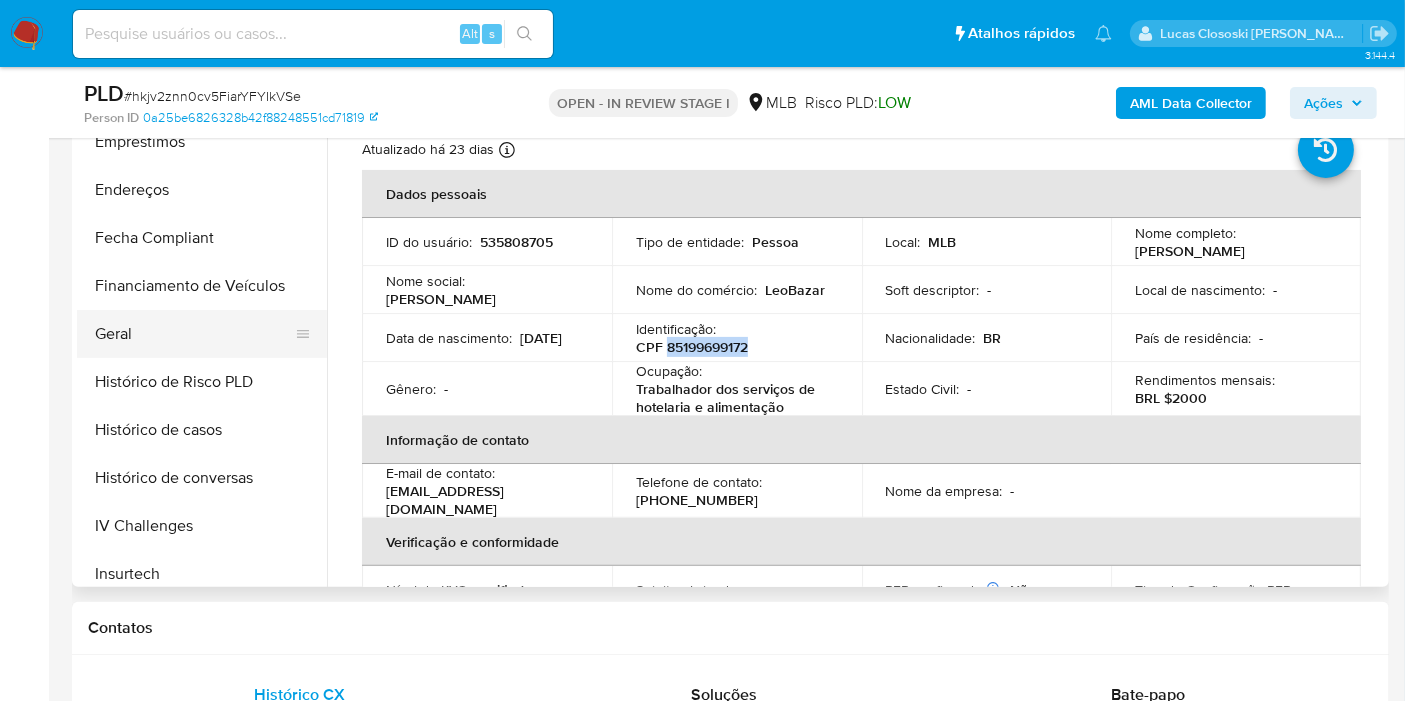 click on "Geral" at bounding box center [194, 334] 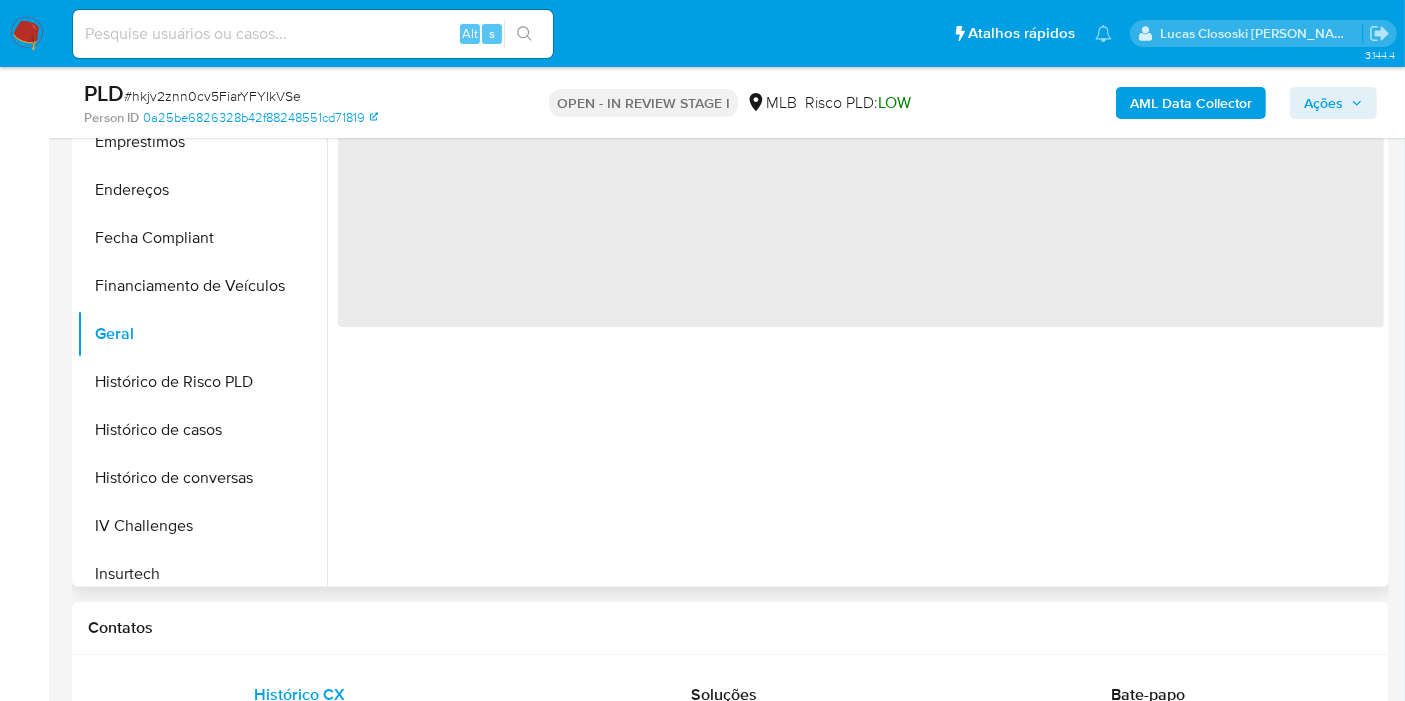 scroll, scrollTop: 333, scrollLeft: 0, axis: vertical 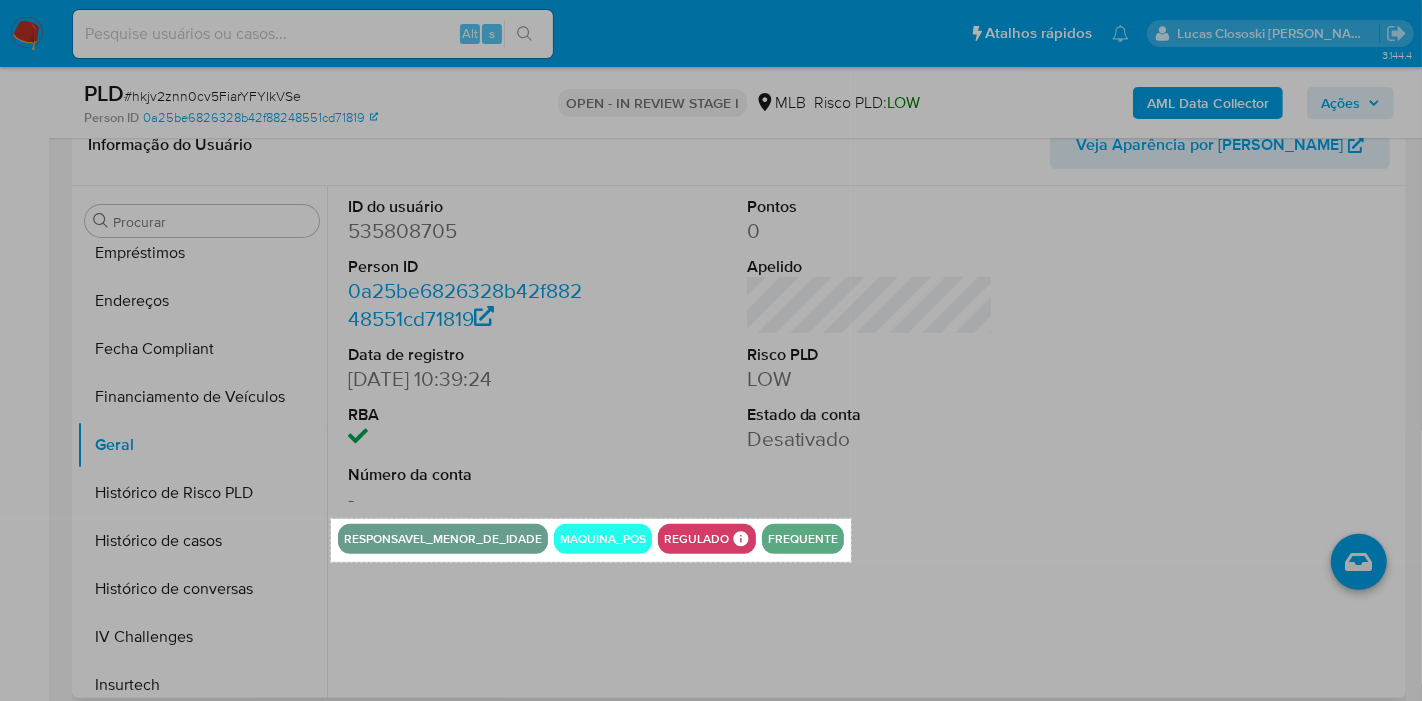 drag, startPoint x: 331, startPoint y: 518, endPoint x: 851, endPoint y: 562, distance: 521.8582 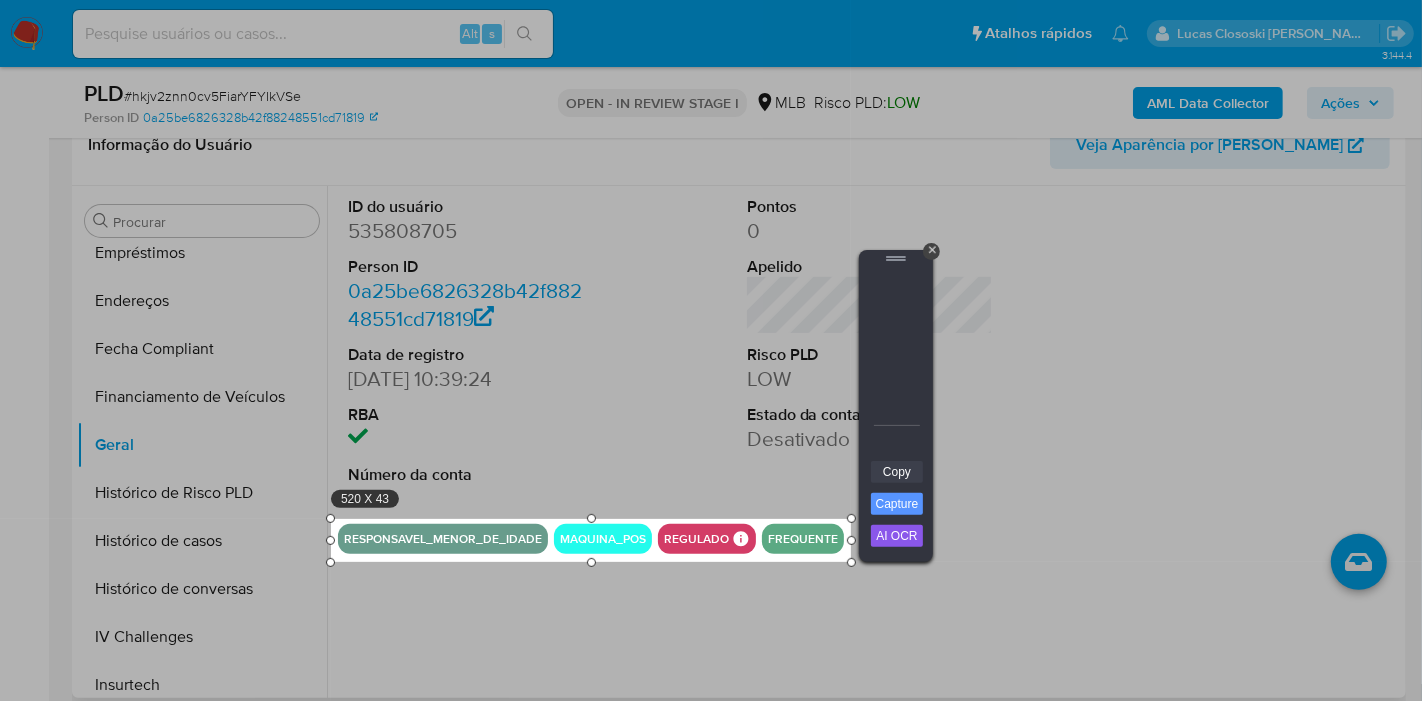 click on "Copy" at bounding box center (897, 472) 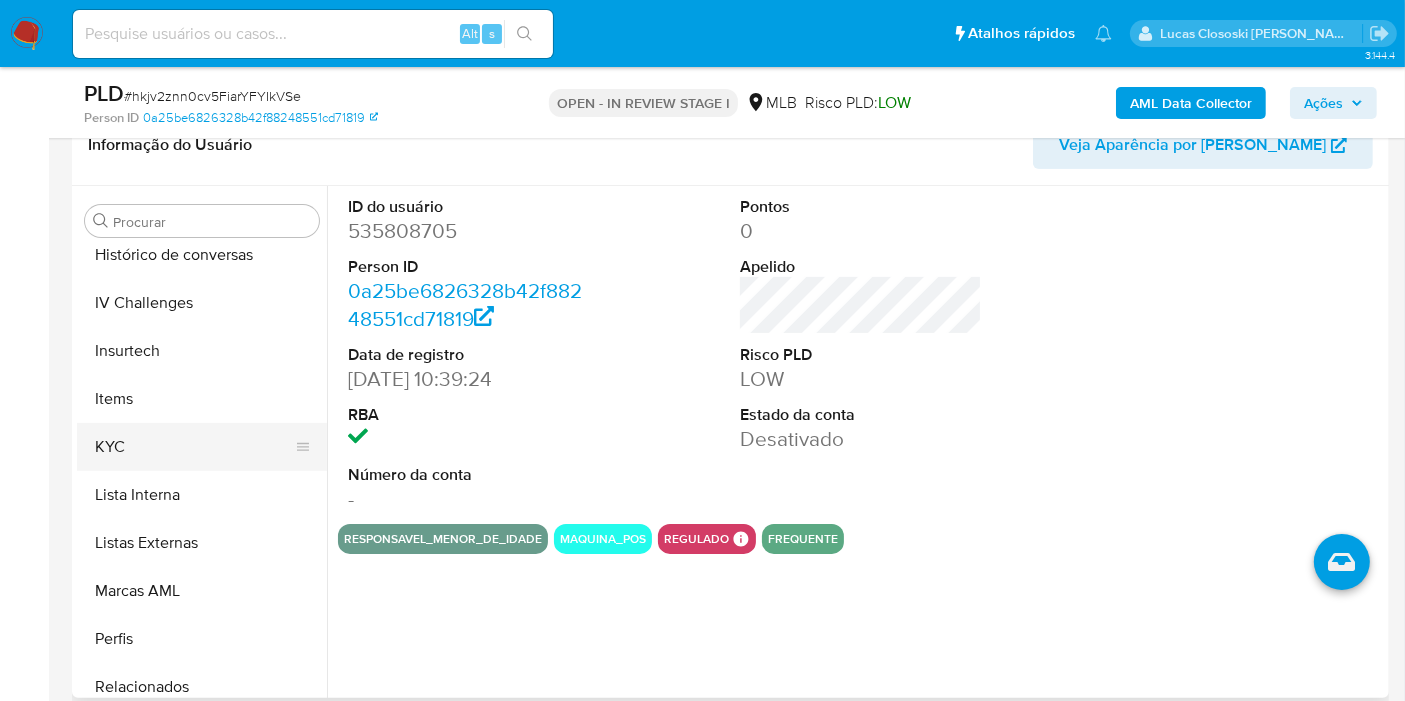 scroll, scrollTop: 892, scrollLeft: 0, axis: vertical 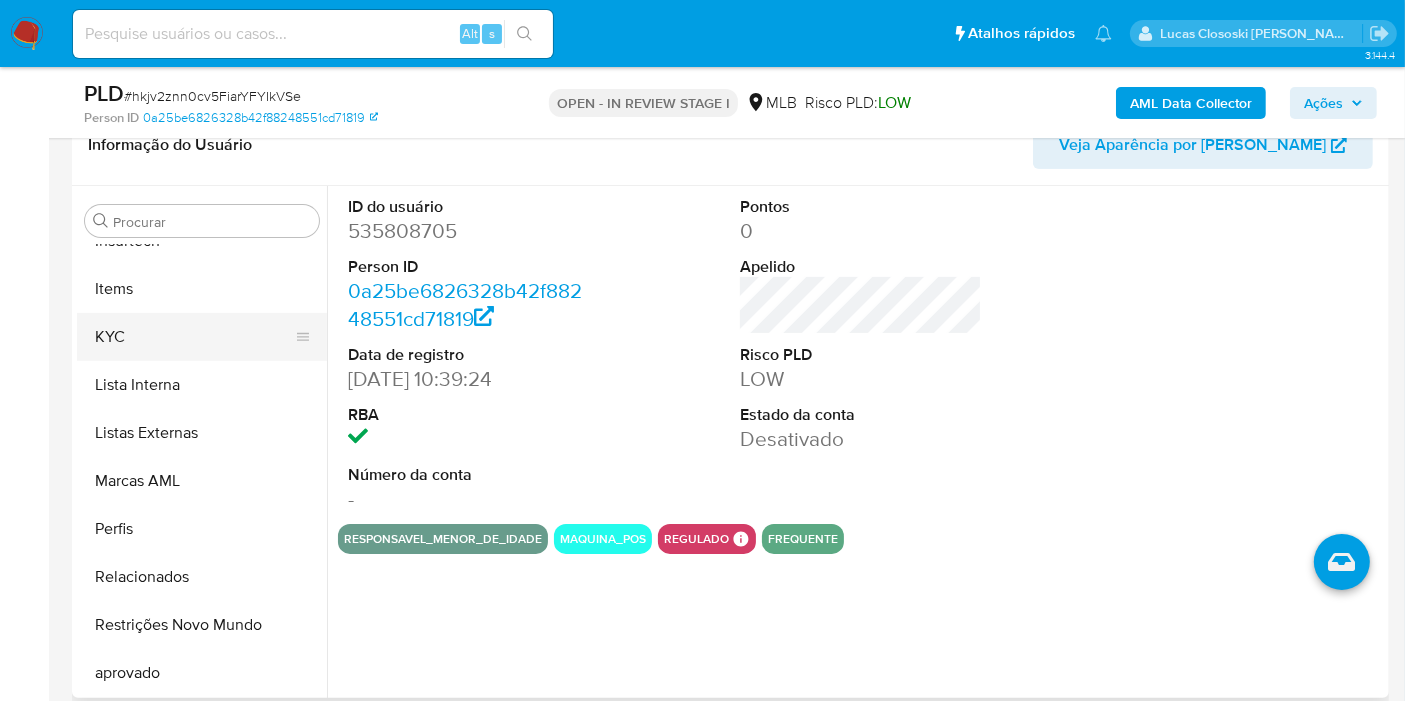 click on "KYC" at bounding box center [194, 337] 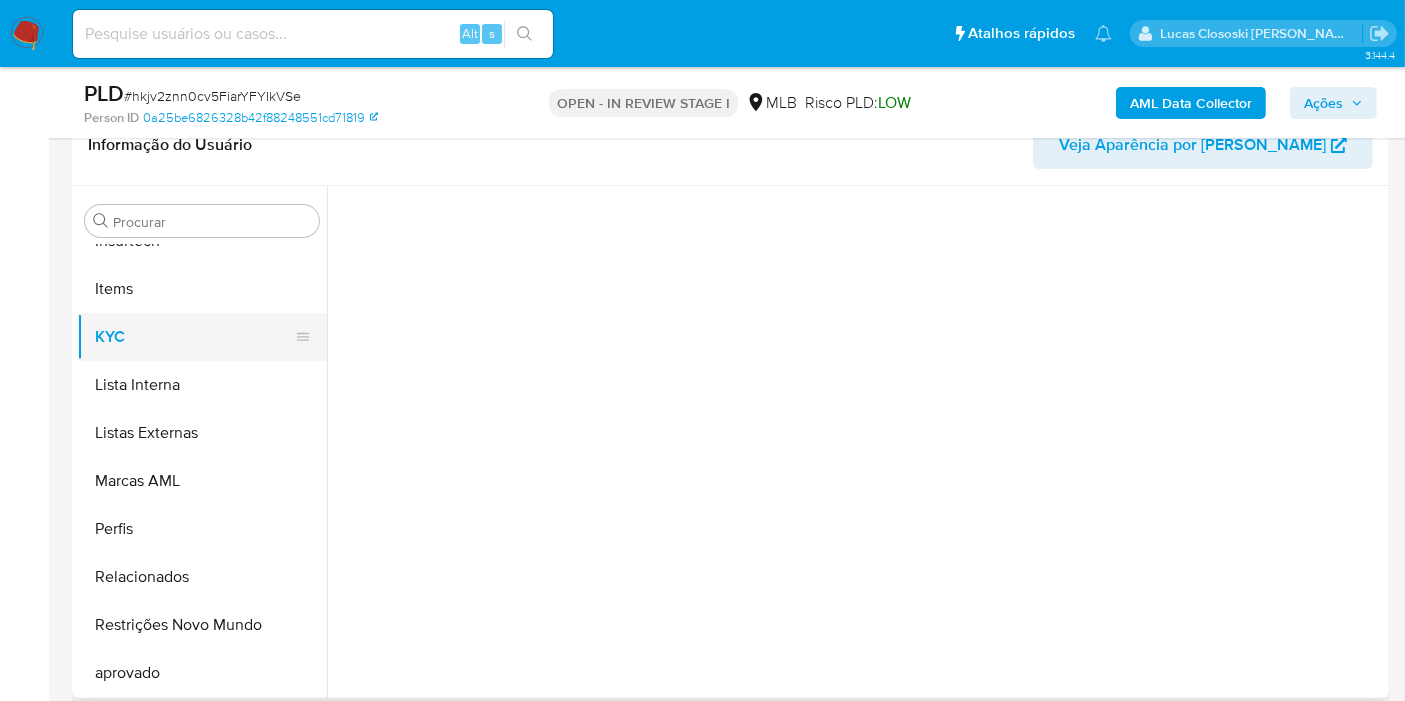 click on "KYC" at bounding box center [194, 337] 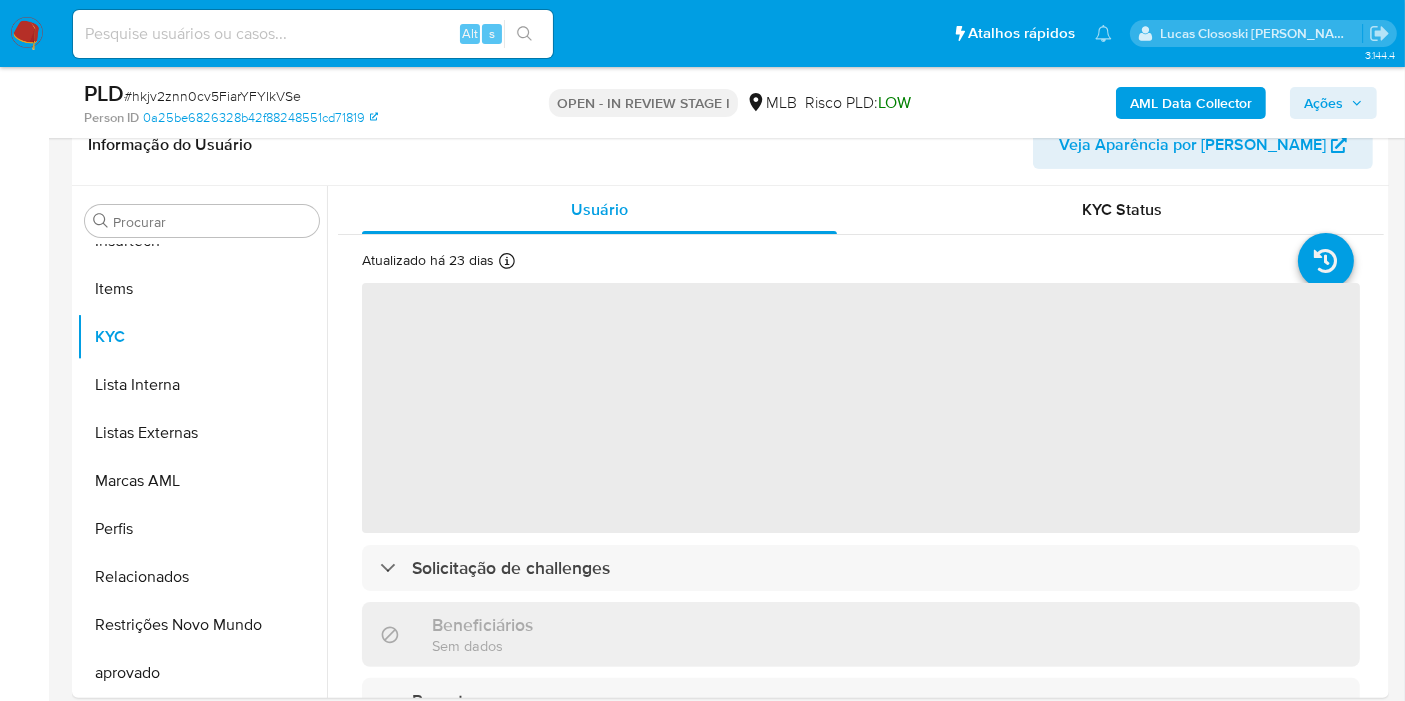 scroll, scrollTop: 111, scrollLeft: 0, axis: vertical 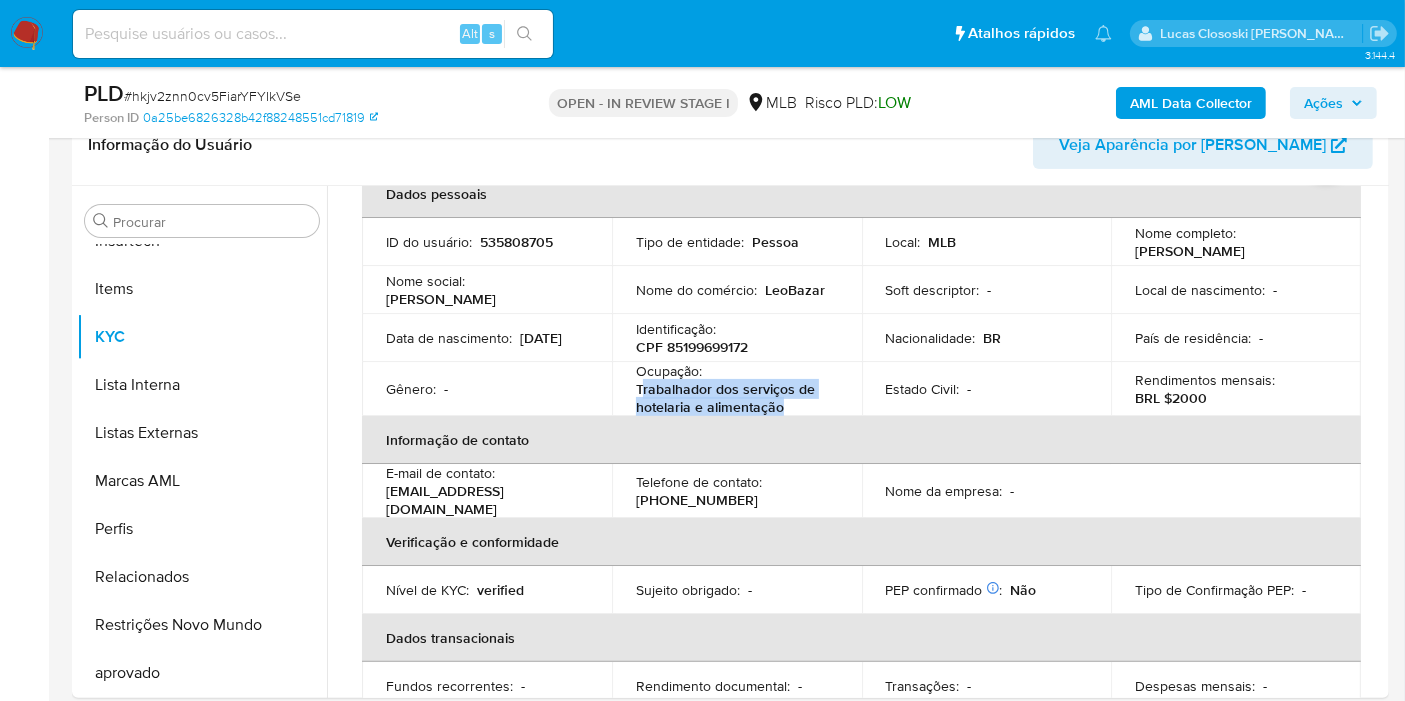 copy on "rabalhador dos serviços de hotelaria e alimentação" 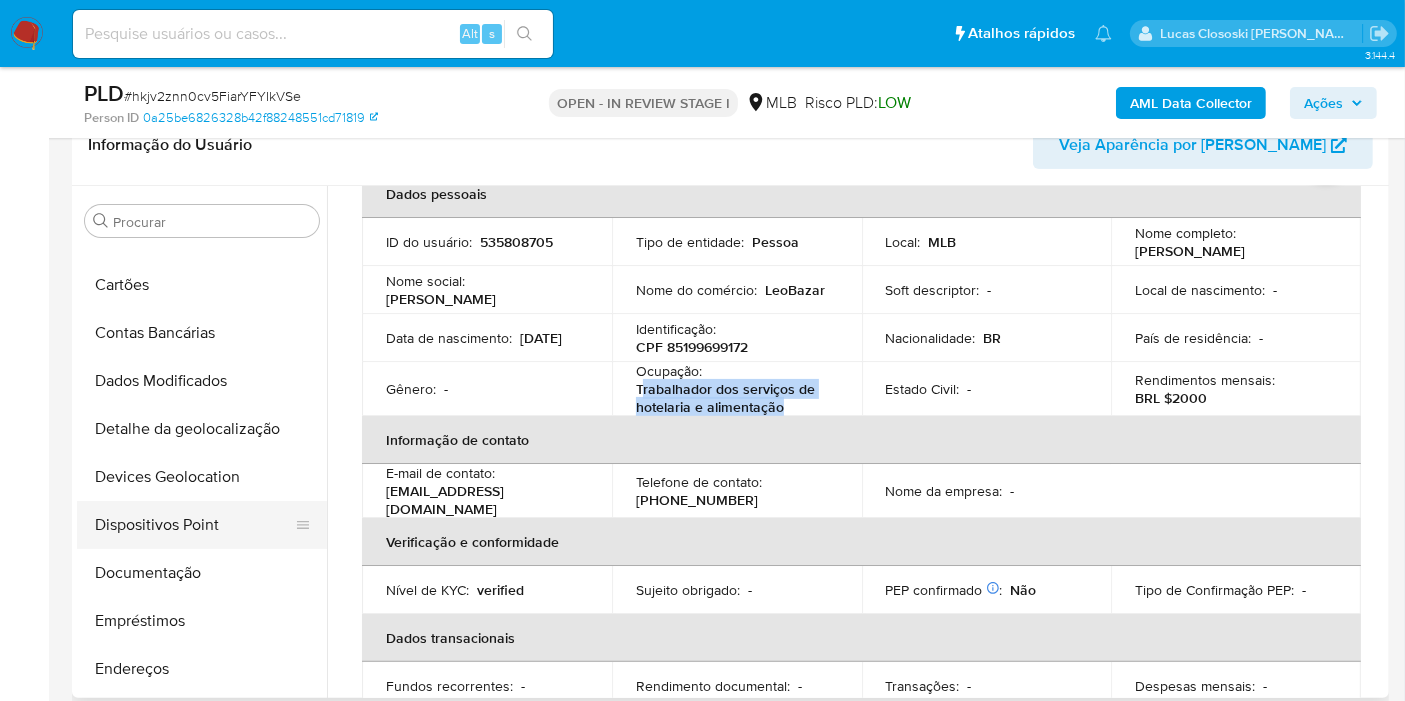 scroll, scrollTop: 114, scrollLeft: 0, axis: vertical 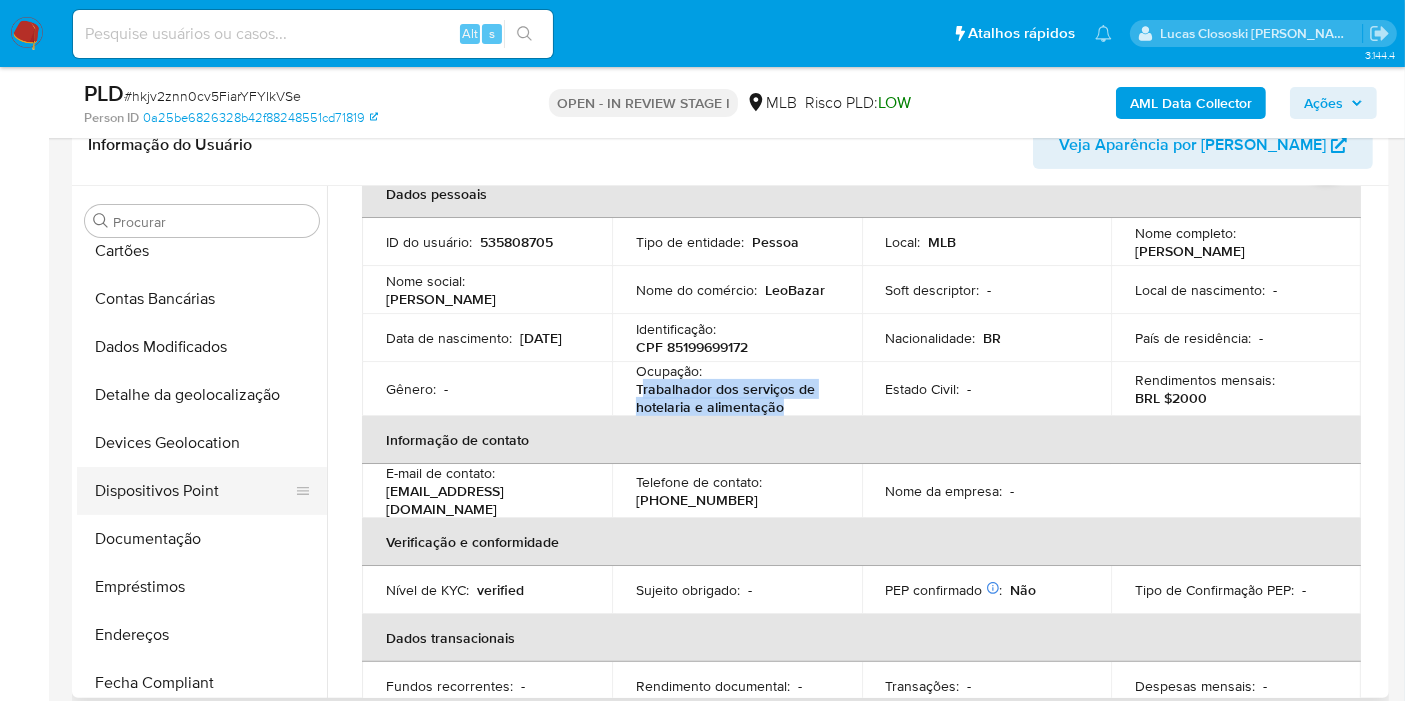 click on "Dispositivos Point" at bounding box center [194, 491] 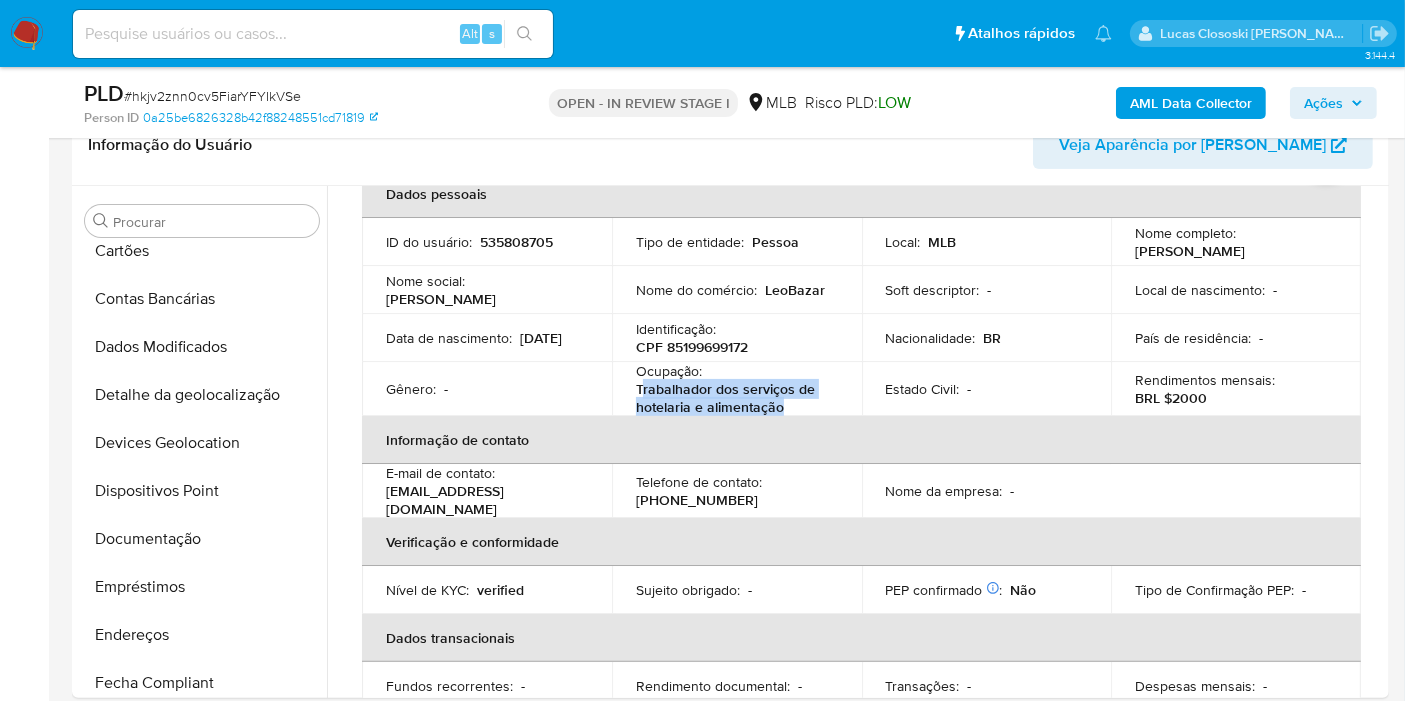 scroll, scrollTop: 0, scrollLeft: 0, axis: both 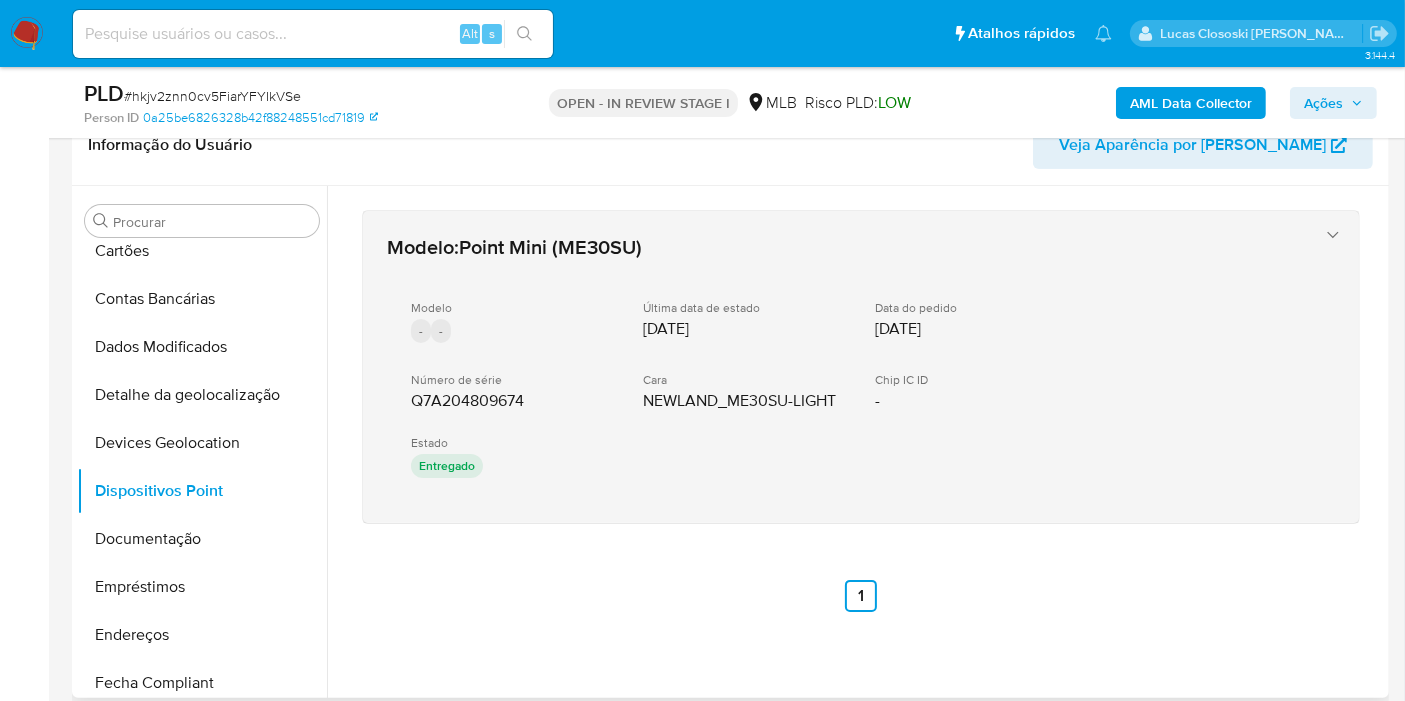drag, startPoint x: 538, startPoint y: 395, endPoint x: 397, endPoint y: 395, distance: 141 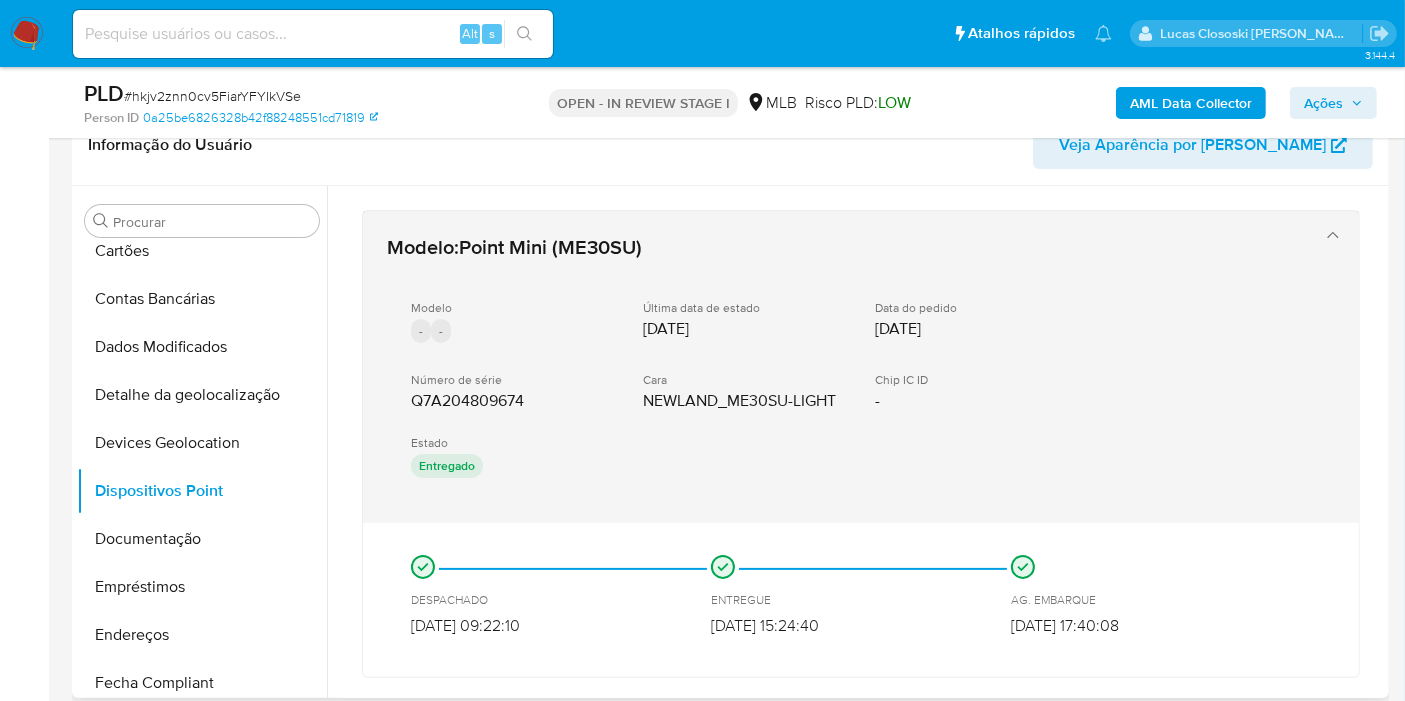 drag, startPoint x: 582, startPoint y: 610, endPoint x: 399, endPoint y: 397, distance: 280.81668 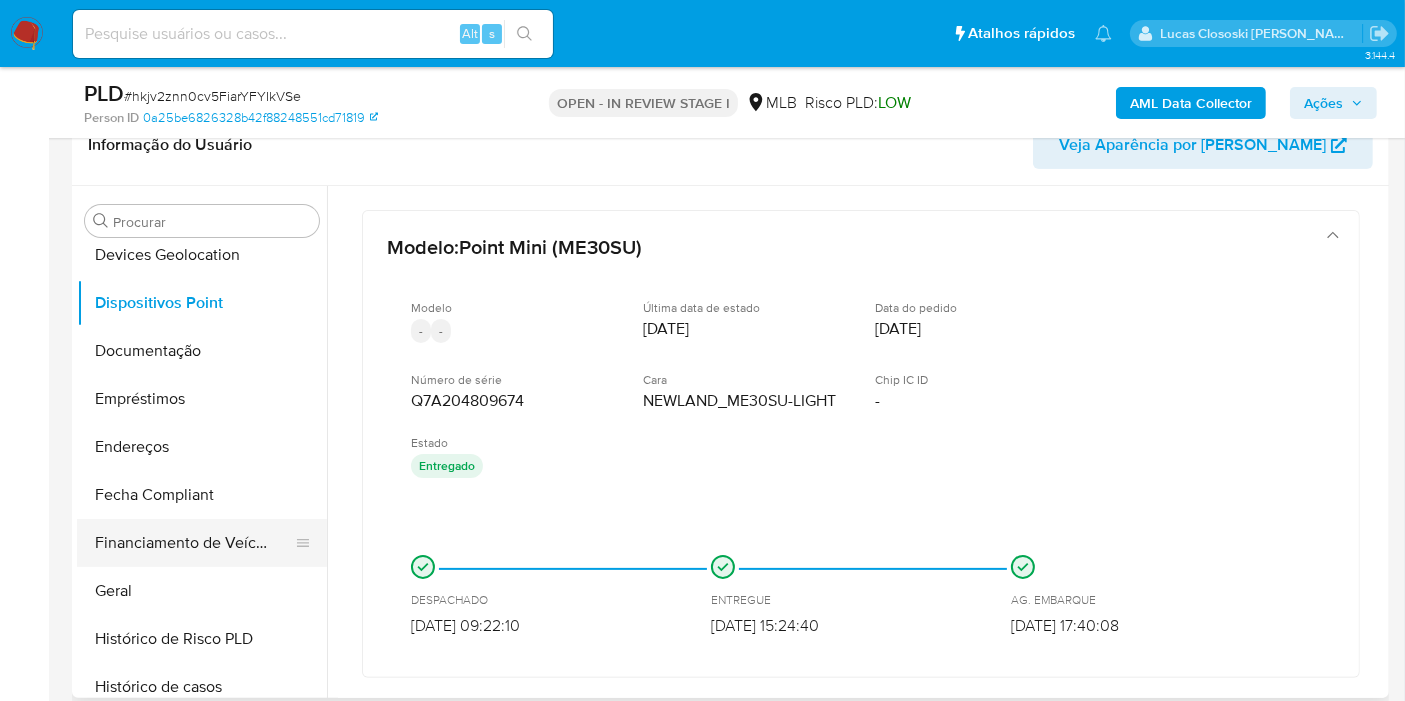 scroll, scrollTop: 337, scrollLeft: 0, axis: vertical 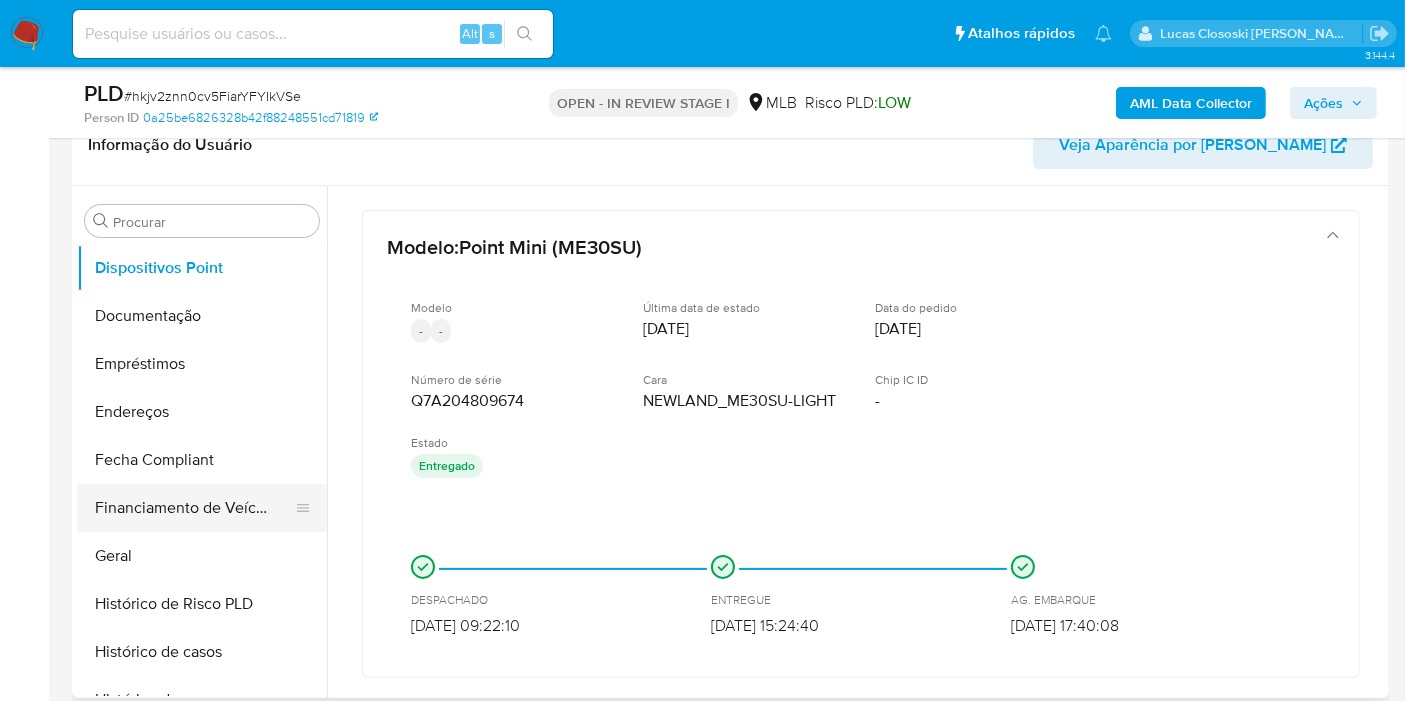 click on "Financiamento de Veículos" at bounding box center [194, 508] 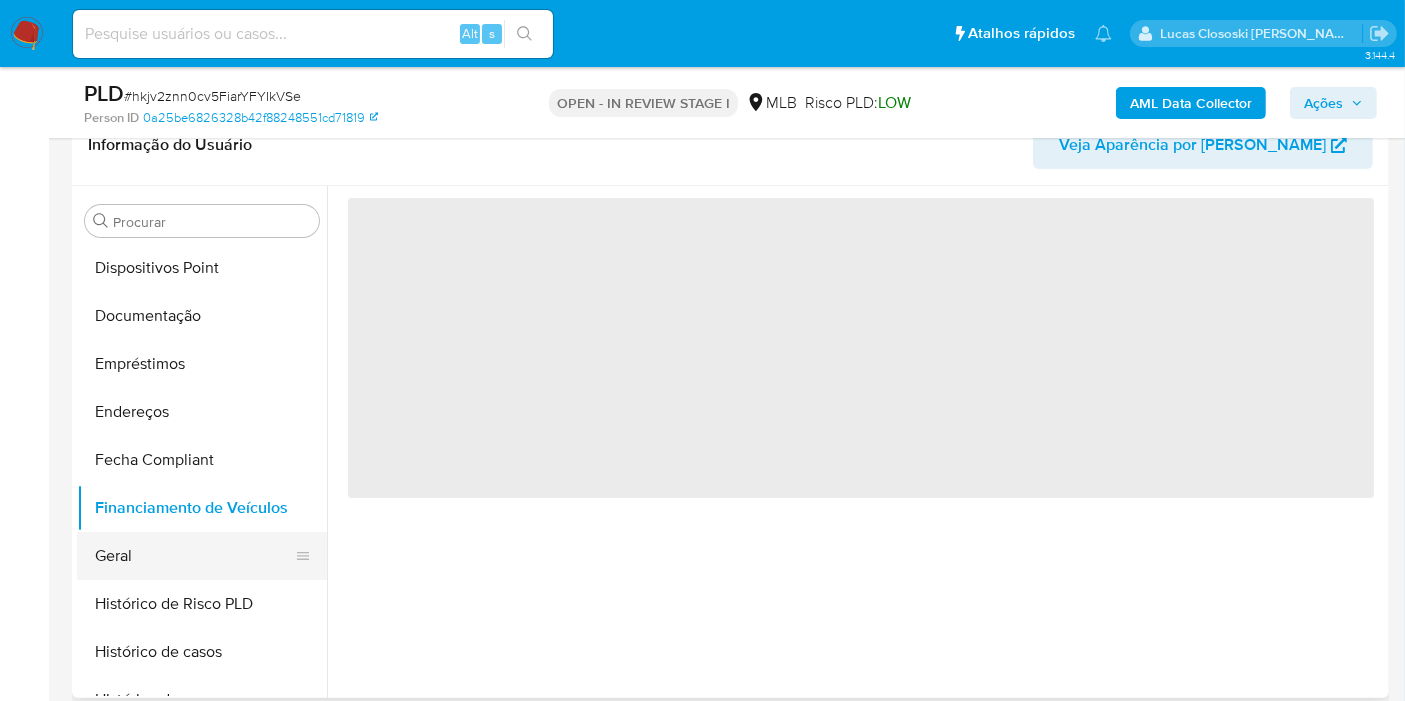 click on "Geral" at bounding box center [194, 556] 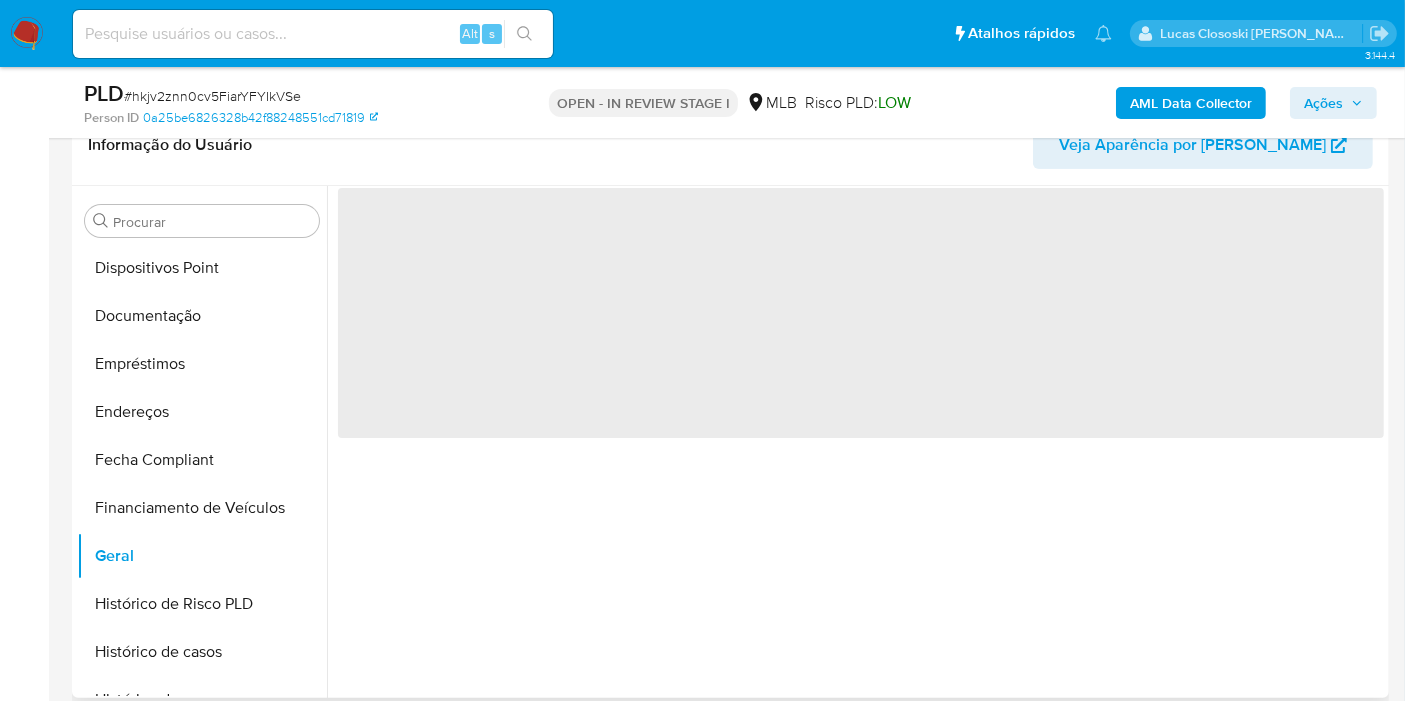 click on "Informação do Usuário Veja Aparência por [PERSON_NAME]" at bounding box center (730, 145) 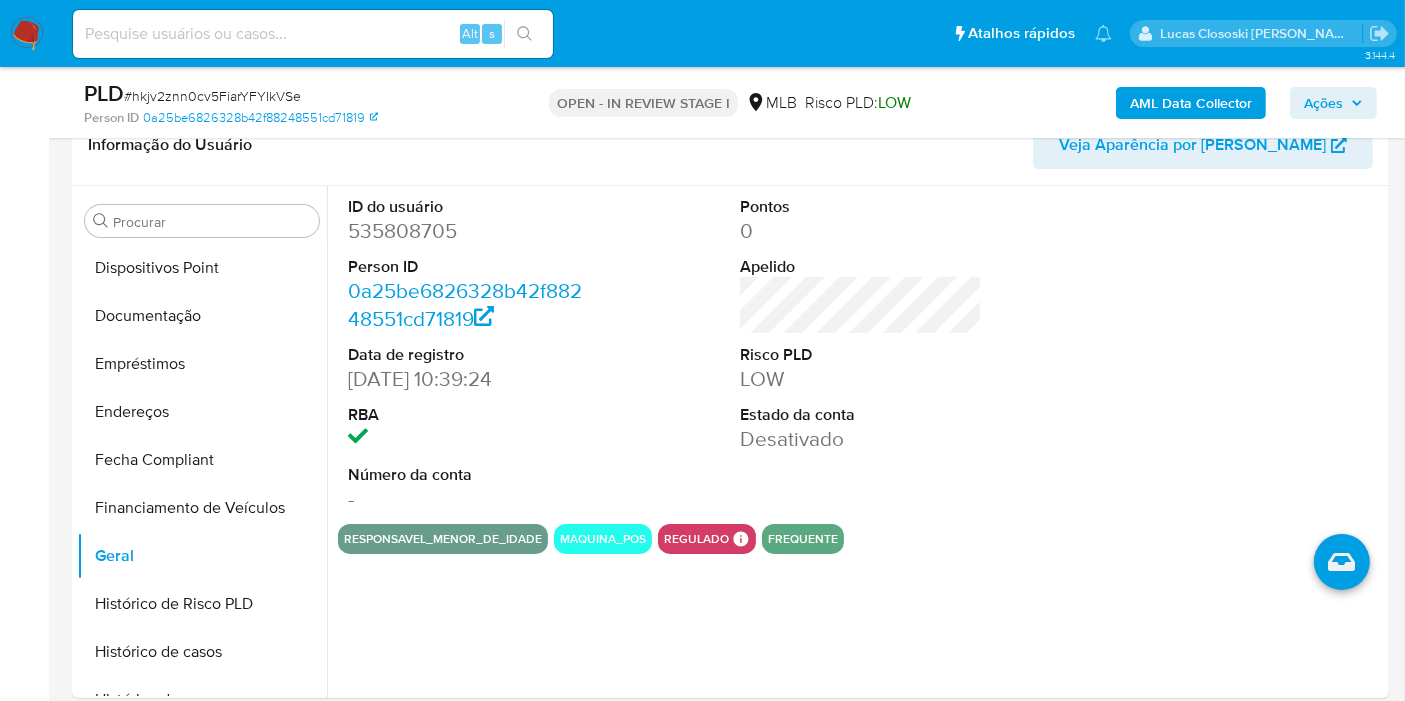 click on "Ações" at bounding box center [1333, 103] 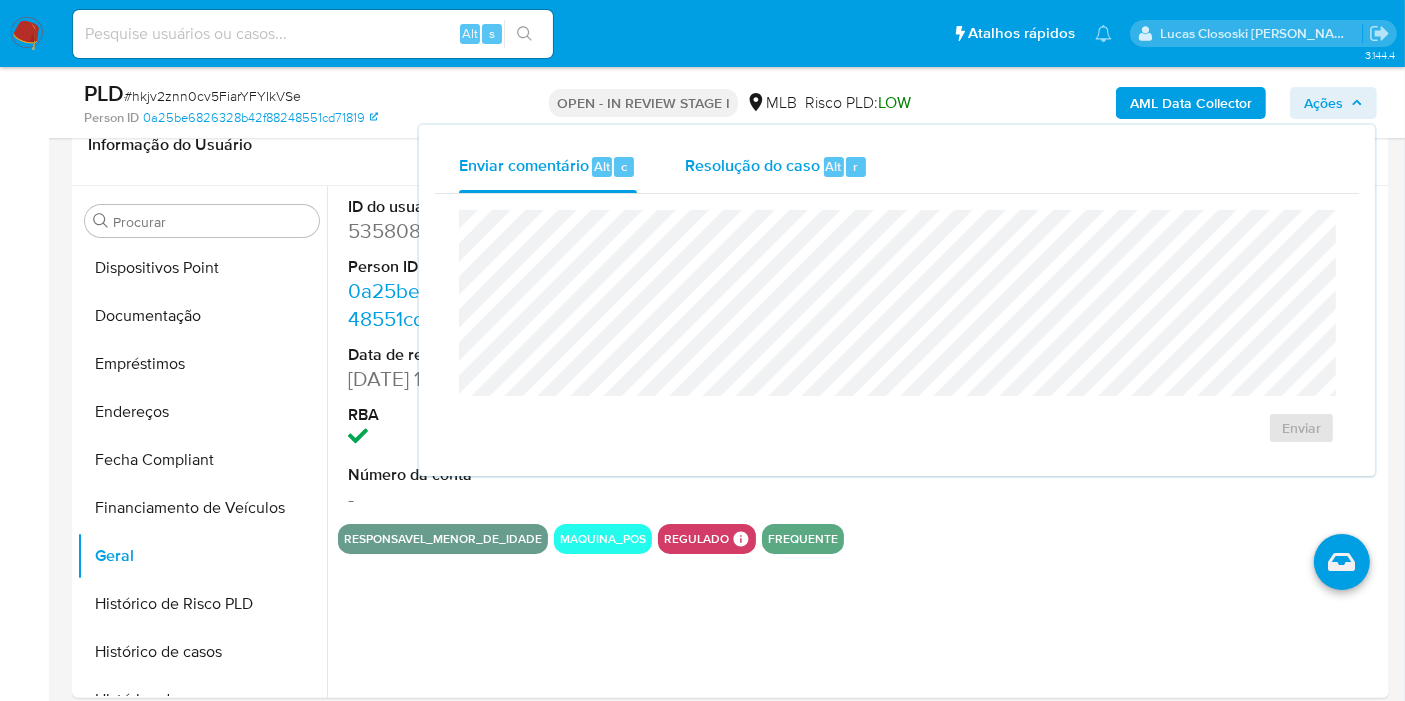 click on "Resolução do caso" at bounding box center [752, 165] 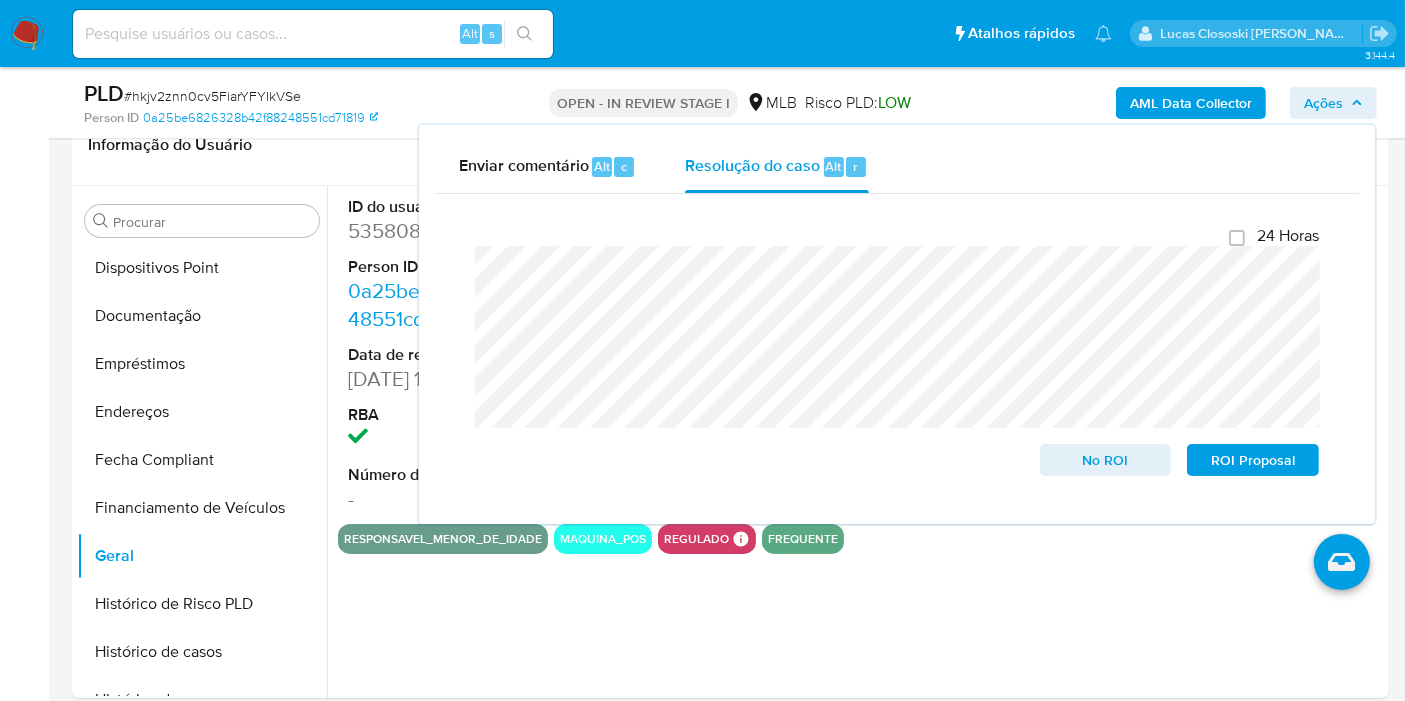 click on "Ações" at bounding box center [1333, 103] 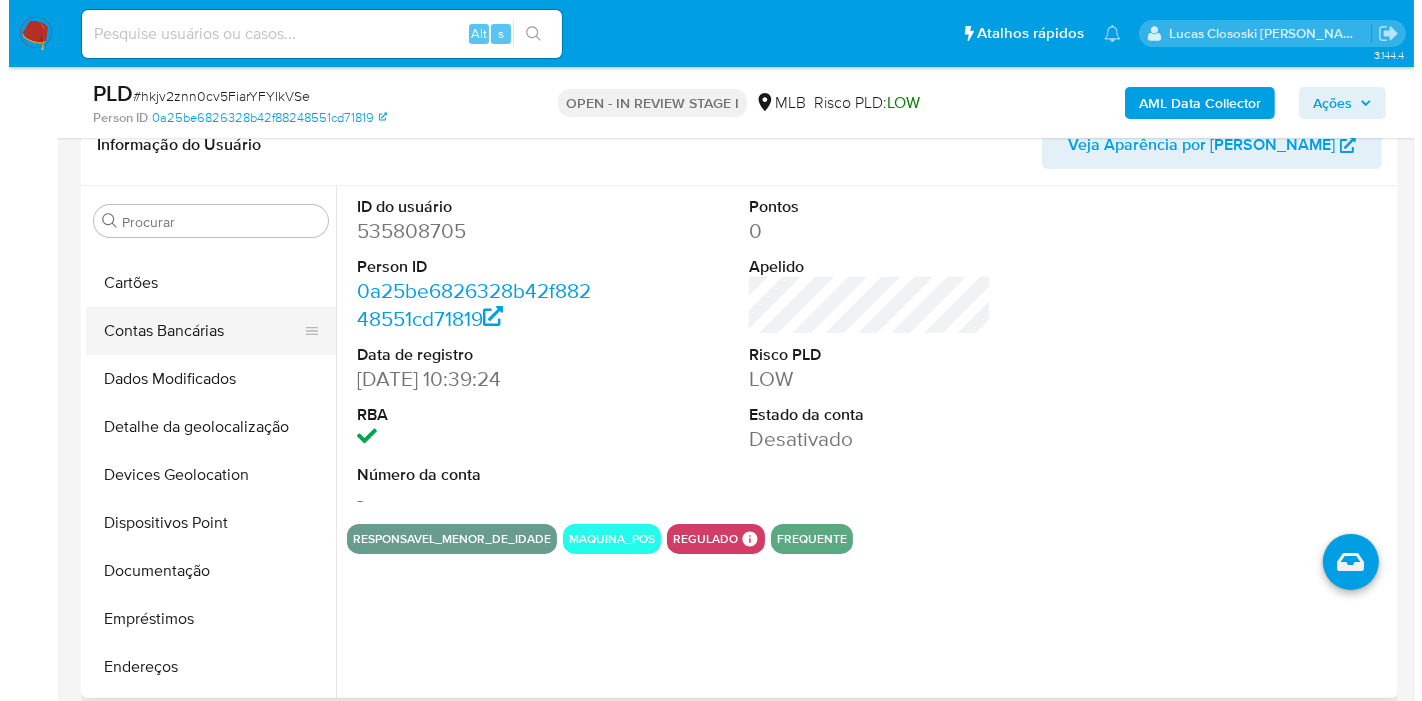 scroll, scrollTop: 0, scrollLeft: 0, axis: both 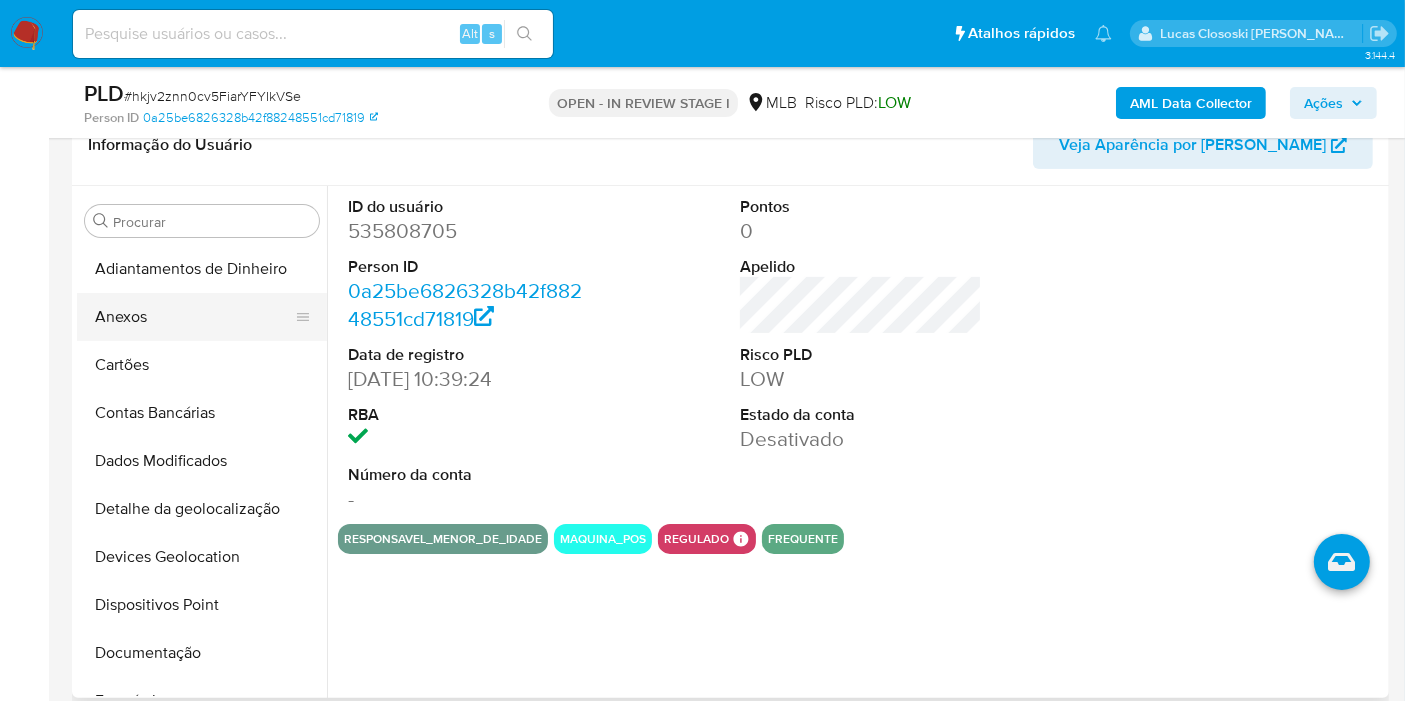 click on "Anexos" at bounding box center [194, 317] 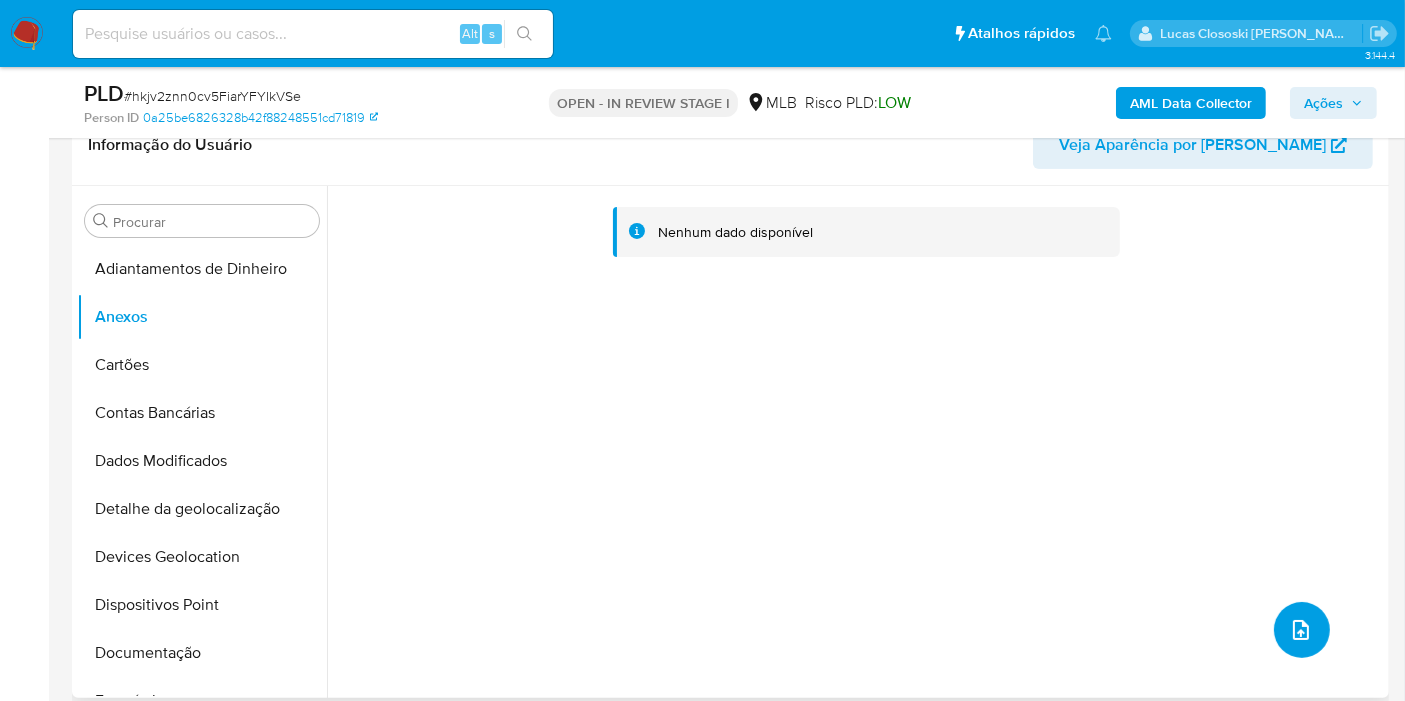 click at bounding box center [1302, 630] 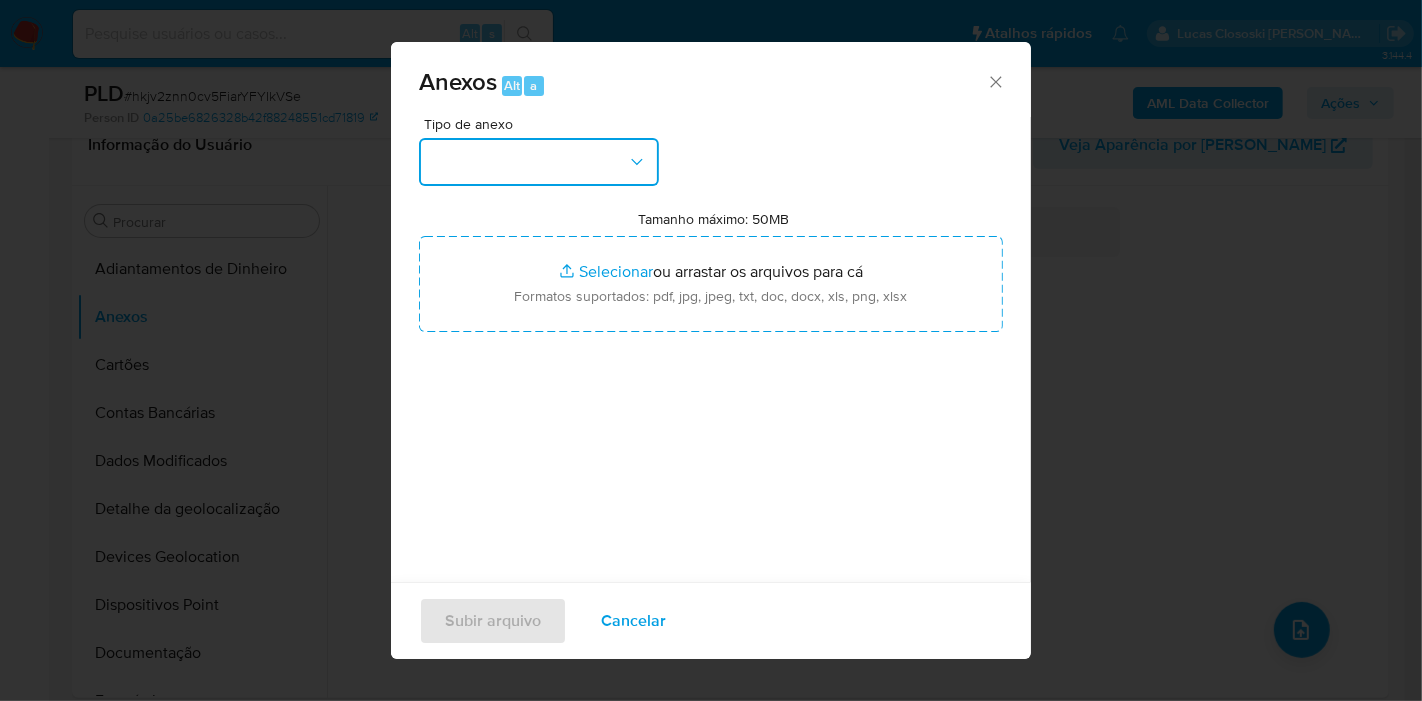 click at bounding box center [539, 162] 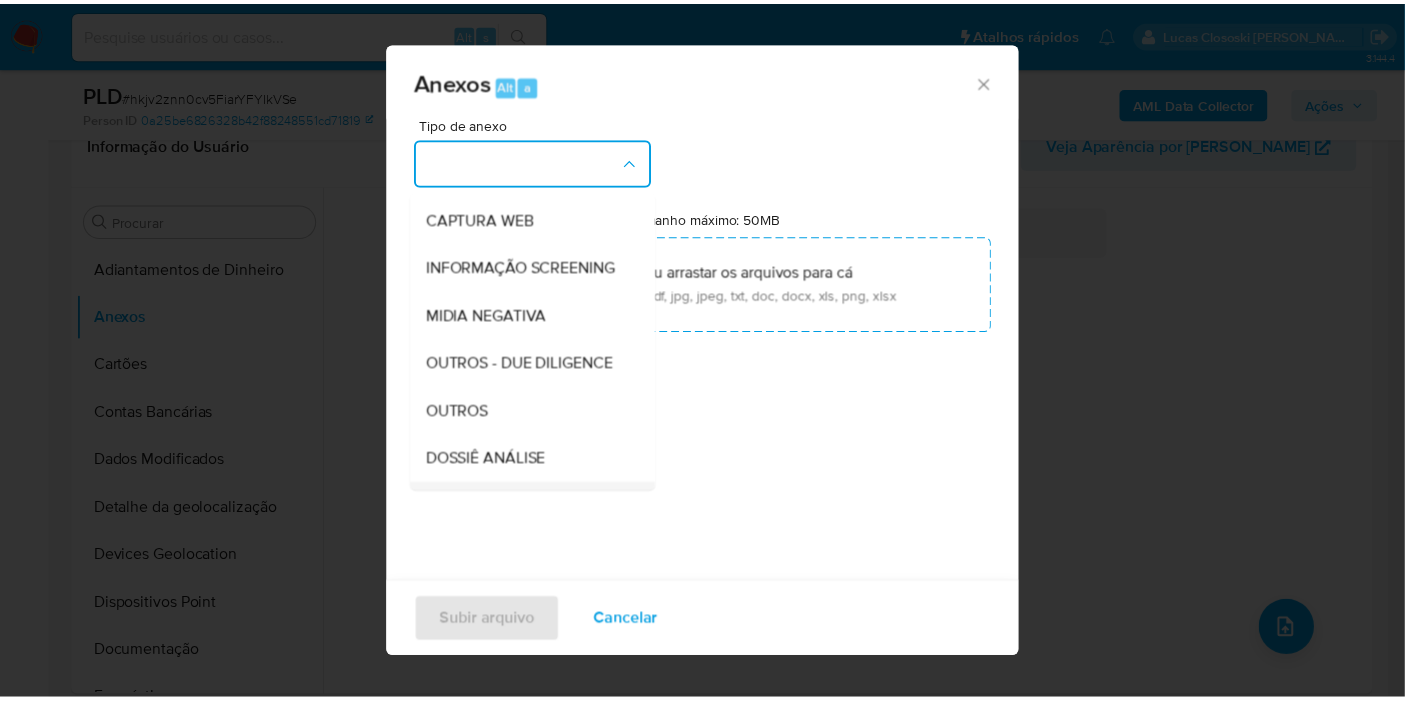 scroll, scrollTop: 307, scrollLeft: 0, axis: vertical 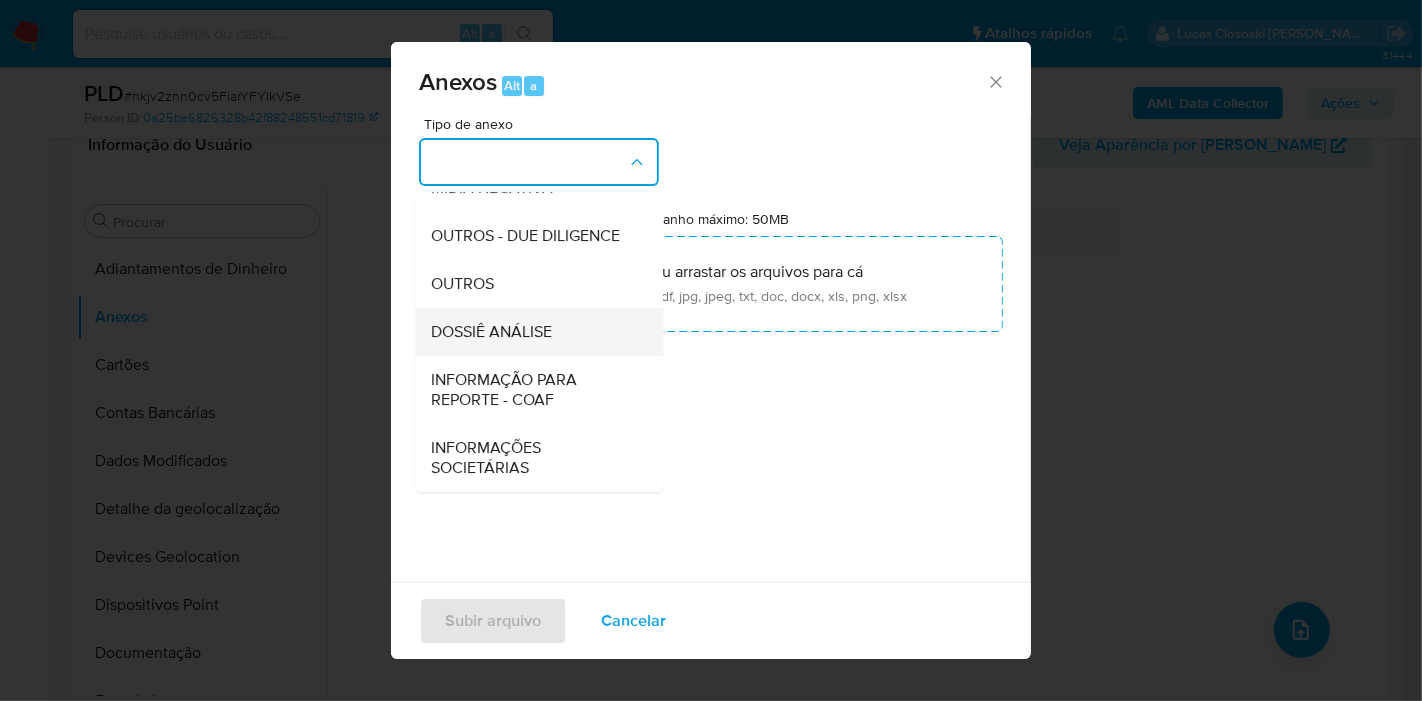 click on "DOSSIÊ ANÁLISE" at bounding box center [491, 332] 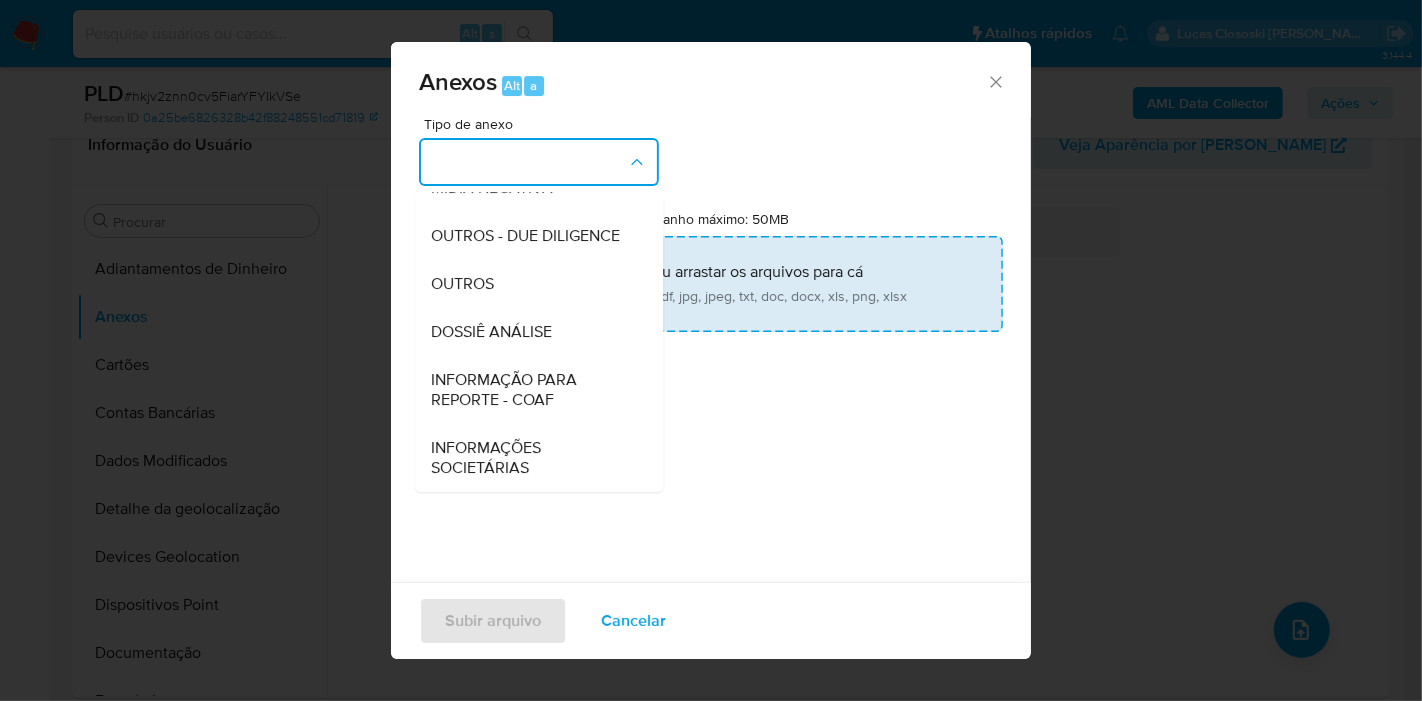 click on "Tamanho máximo: 50MB Selecionar arquivos" at bounding box center (711, 284) 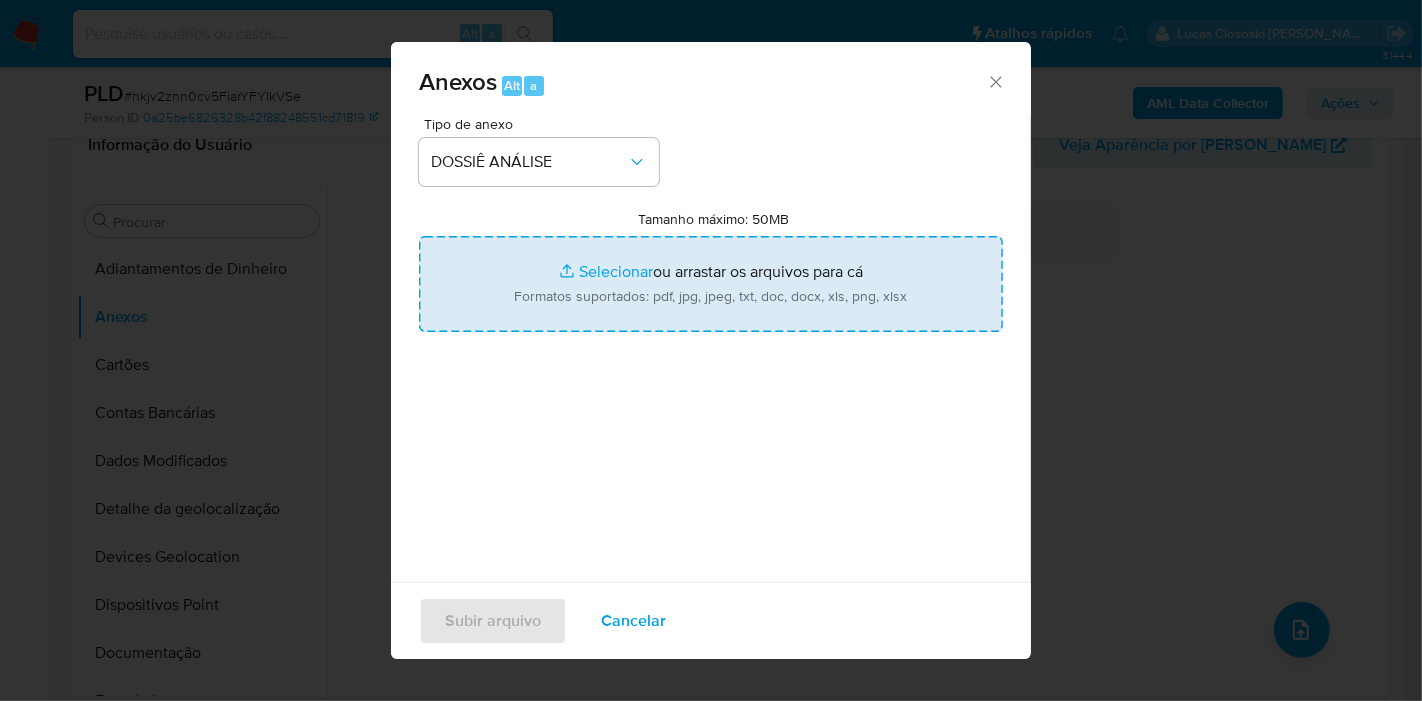 click on "Tamanho máximo: 50MB Selecionar arquivos" at bounding box center (711, 284) 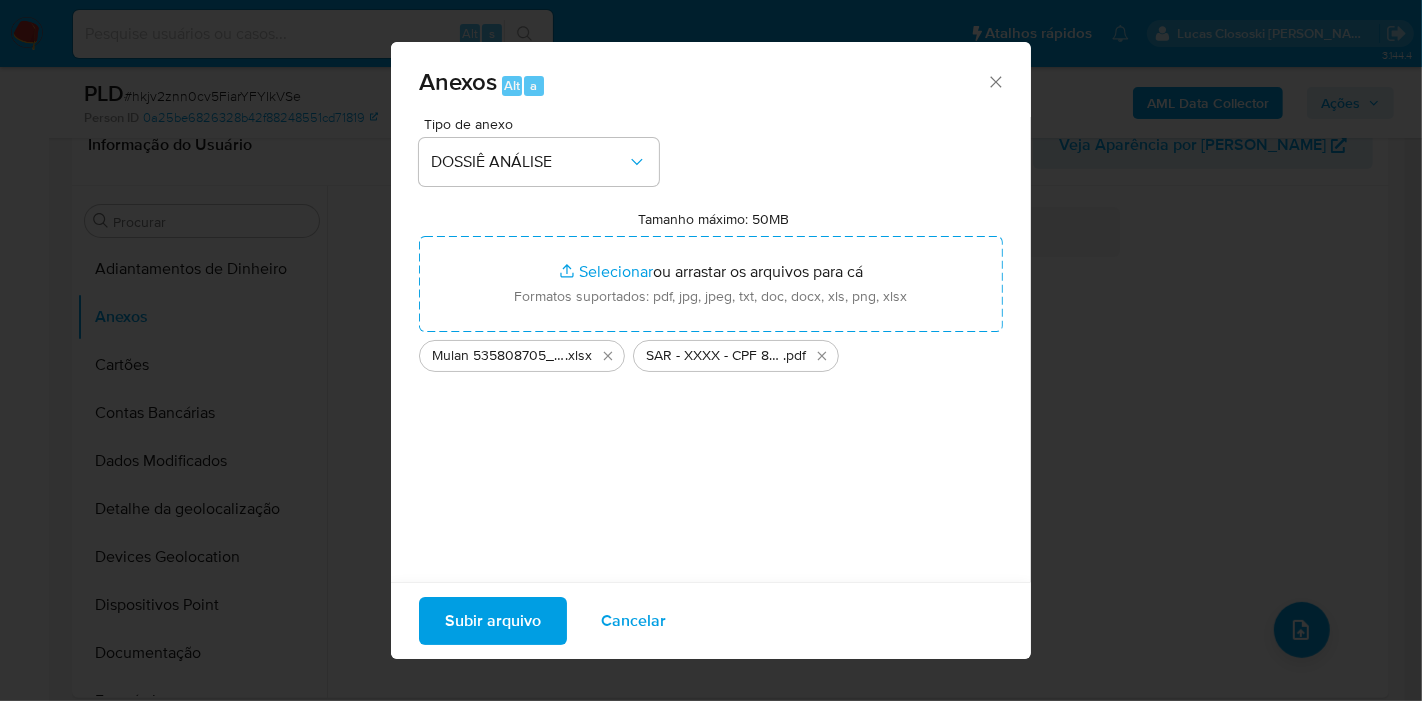click on "Subir arquivo" at bounding box center [493, 621] 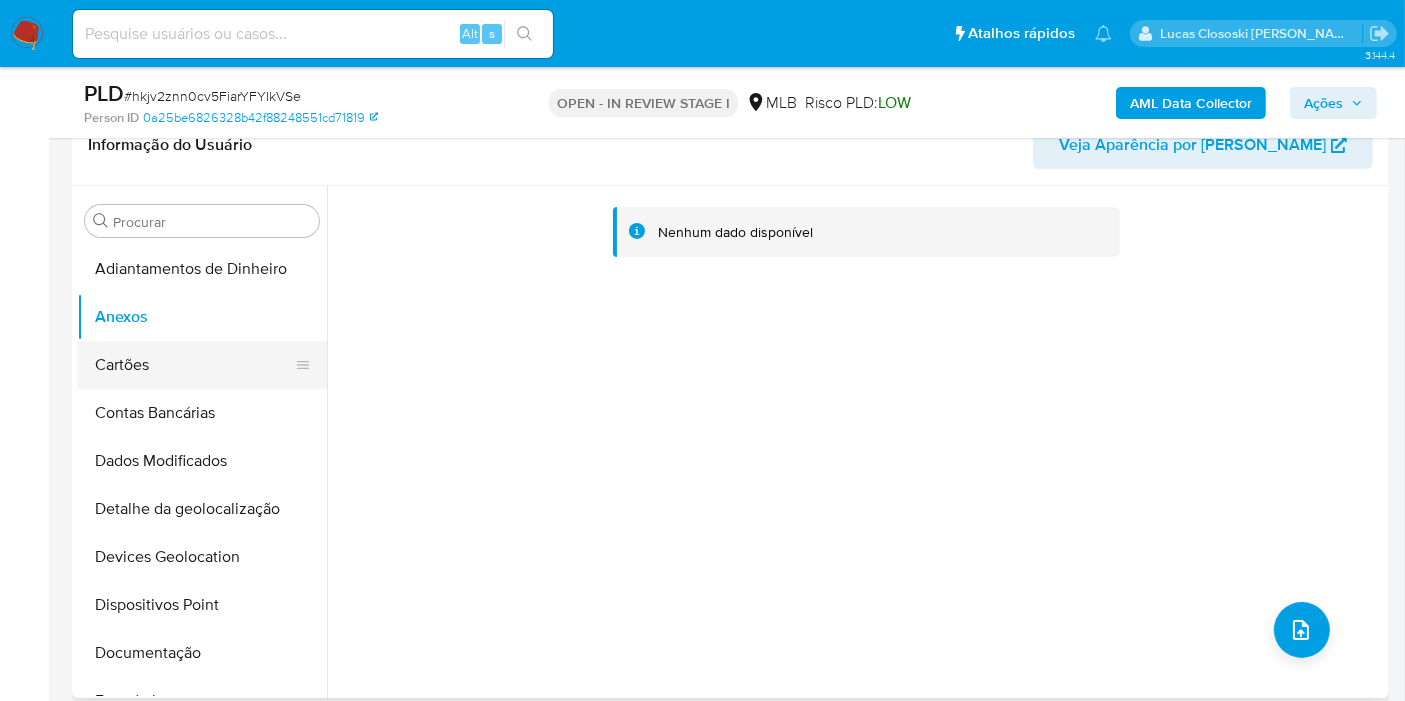 click on "Cartões" at bounding box center (194, 365) 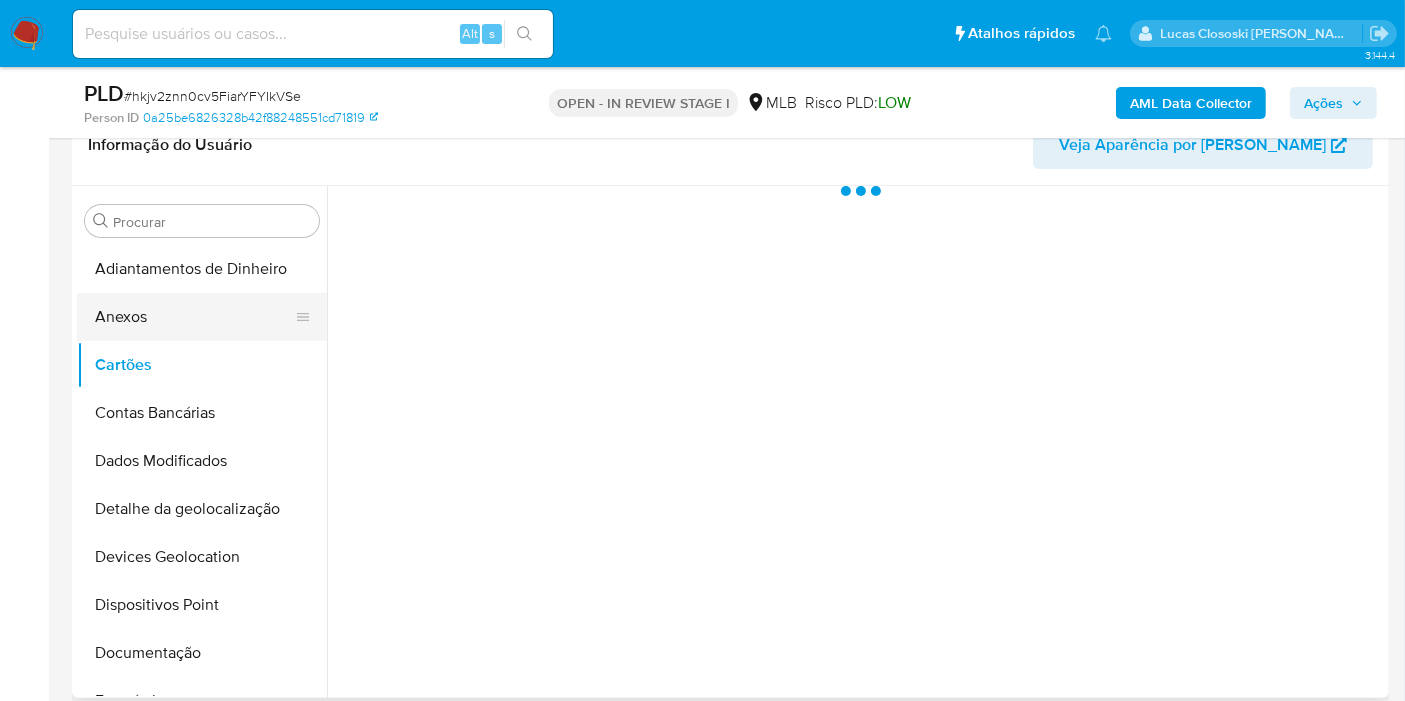 click on "Anexos" at bounding box center (194, 317) 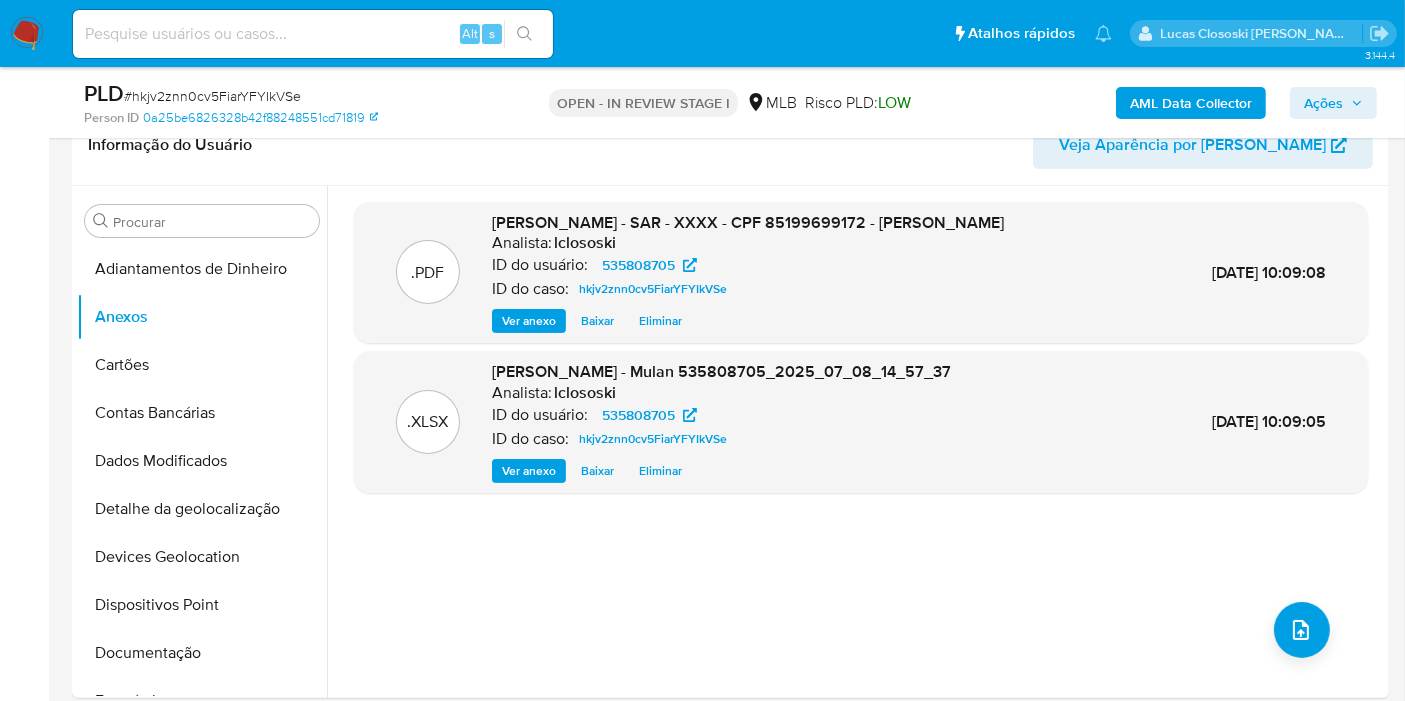 click on "Ações" at bounding box center [1323, 103] 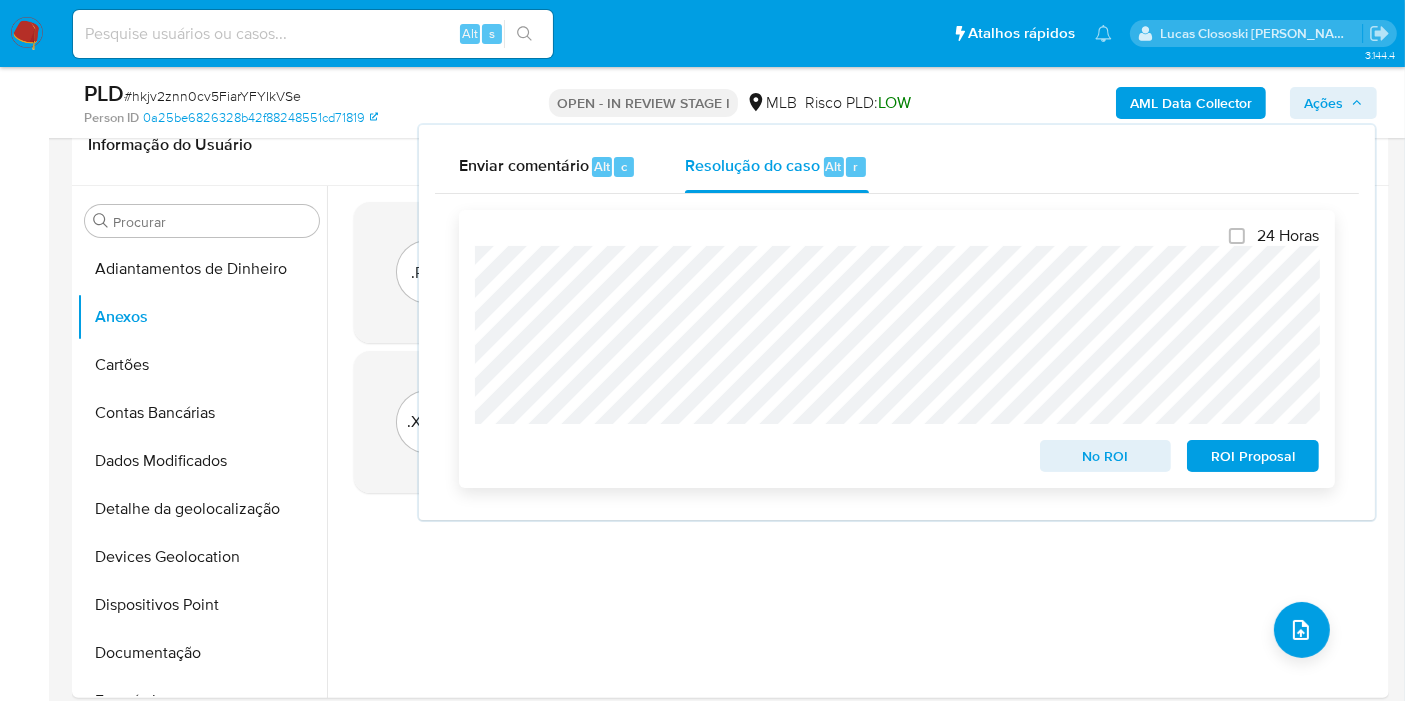 click on "ROI Proposal" at bounding box center (1253, 456) 